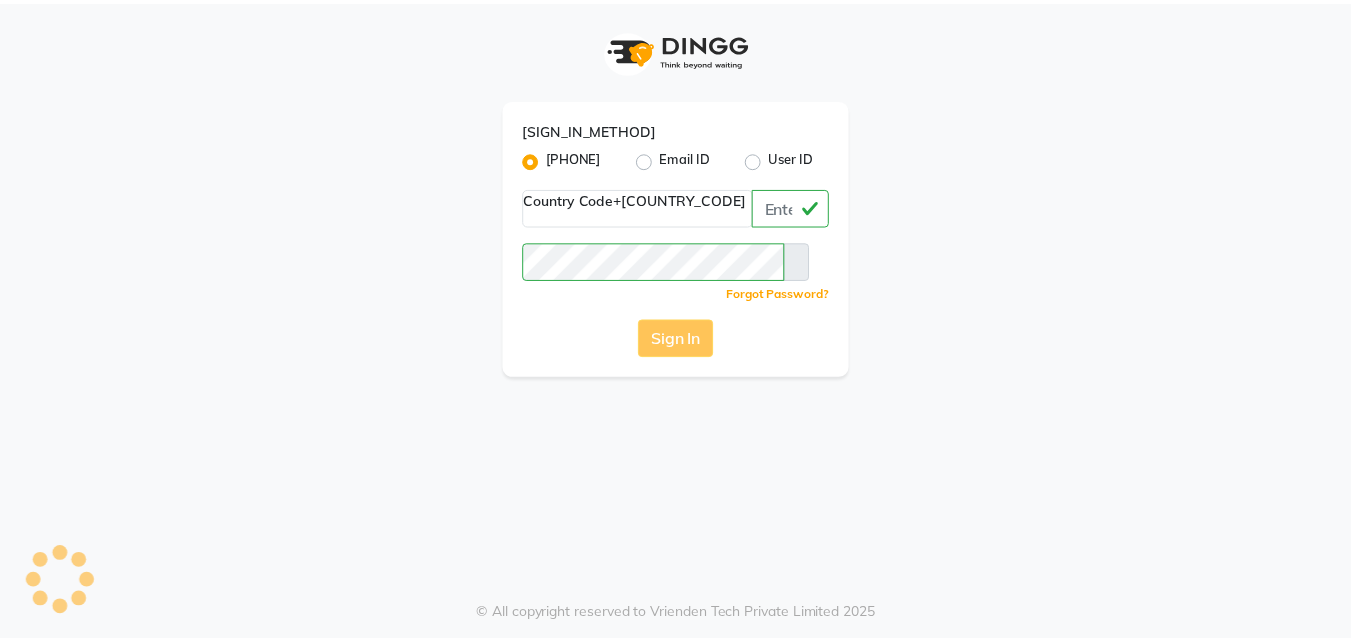 scroll, scrollTop: 0, scrollLeft: 0, axis: both 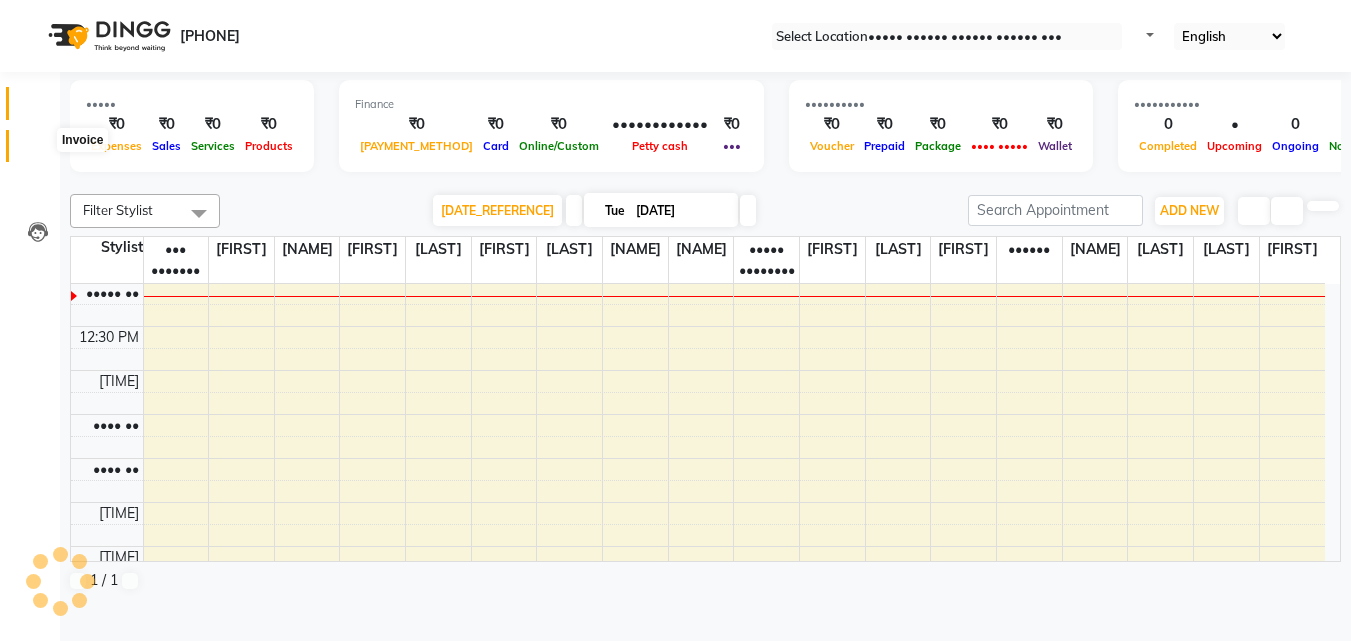 click at bounding box center [38, 151] 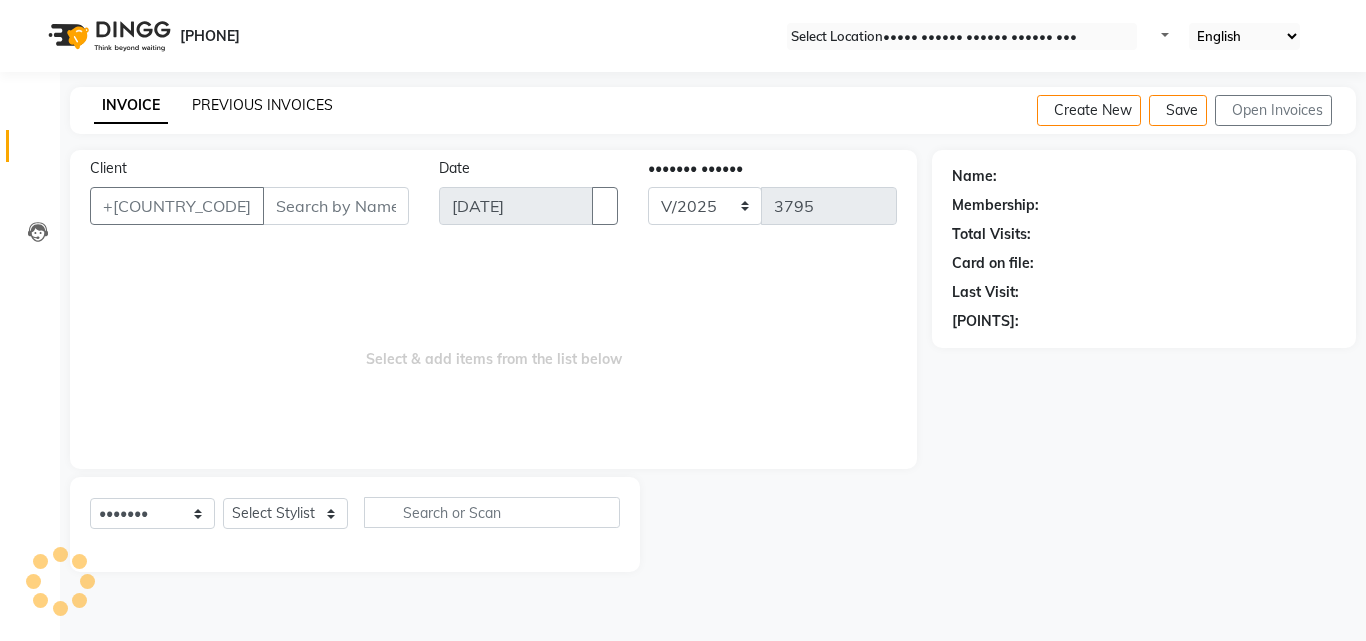 click on "PREVIOUS INVOICES" at bounding box center [262, 105] 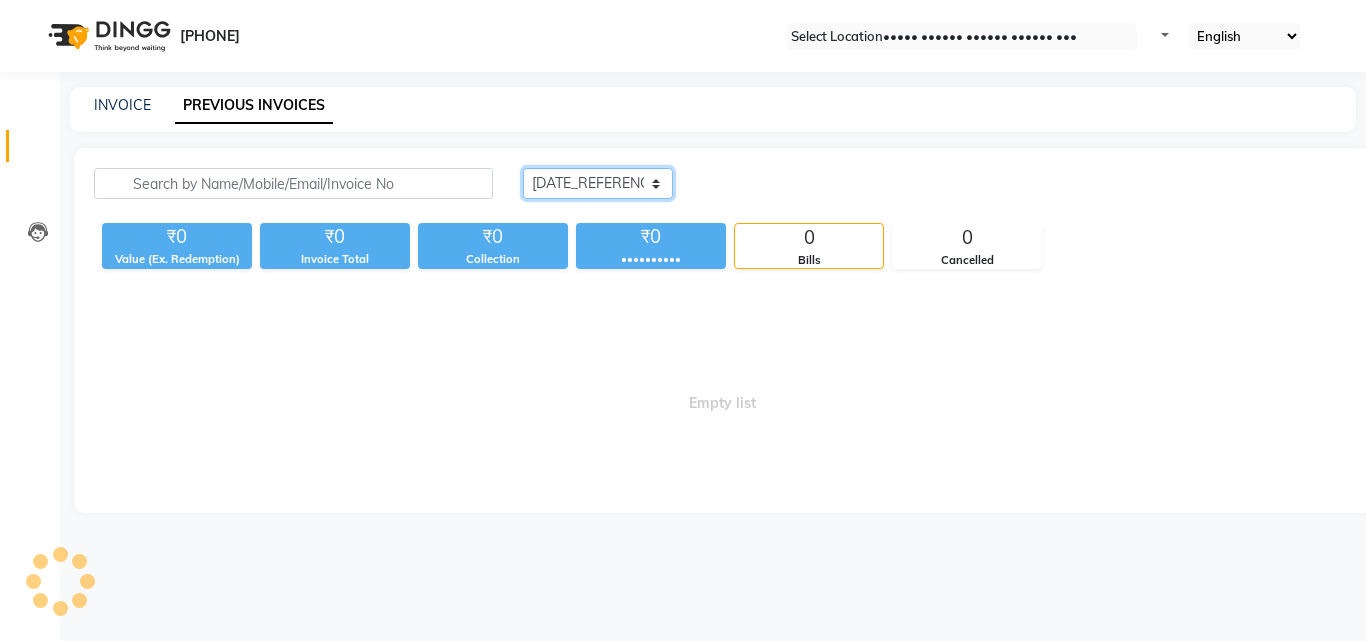 click on "[DATE_REFERENCE] [DATE_REFERENCE] [DATE_REFERENCE]" at bounding box center (598, 183) 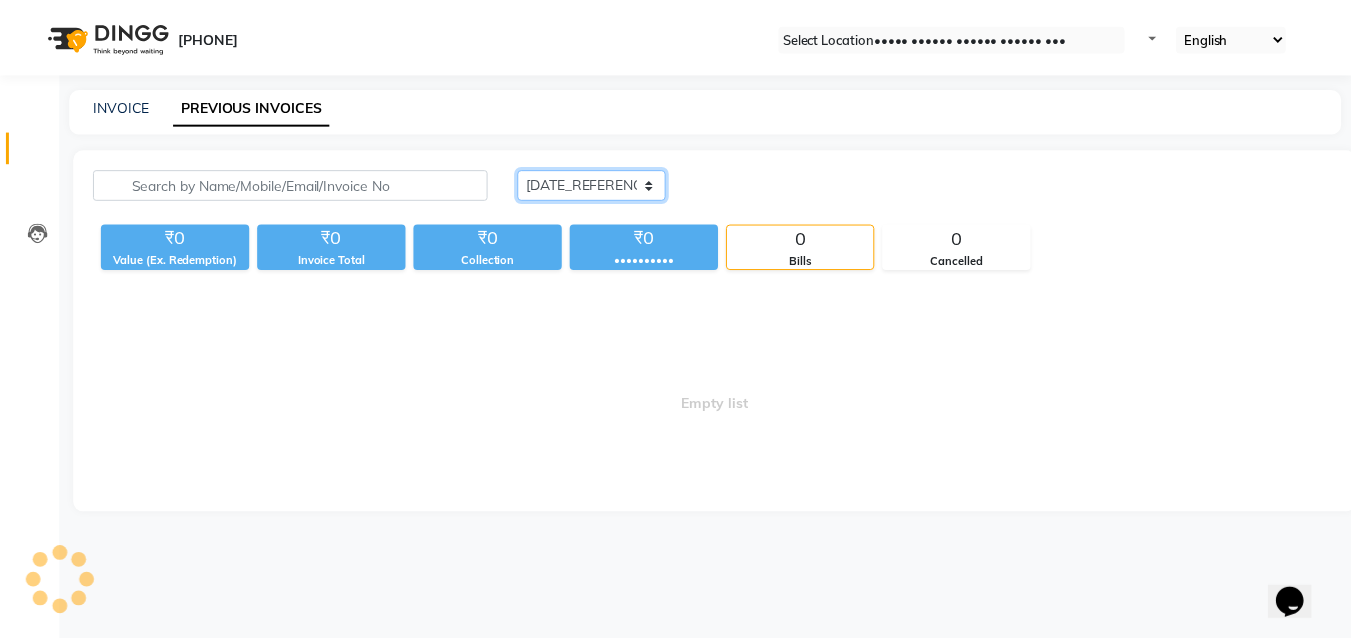 scroll, scrollTop: 0, scrollLeft: 0, axis: both 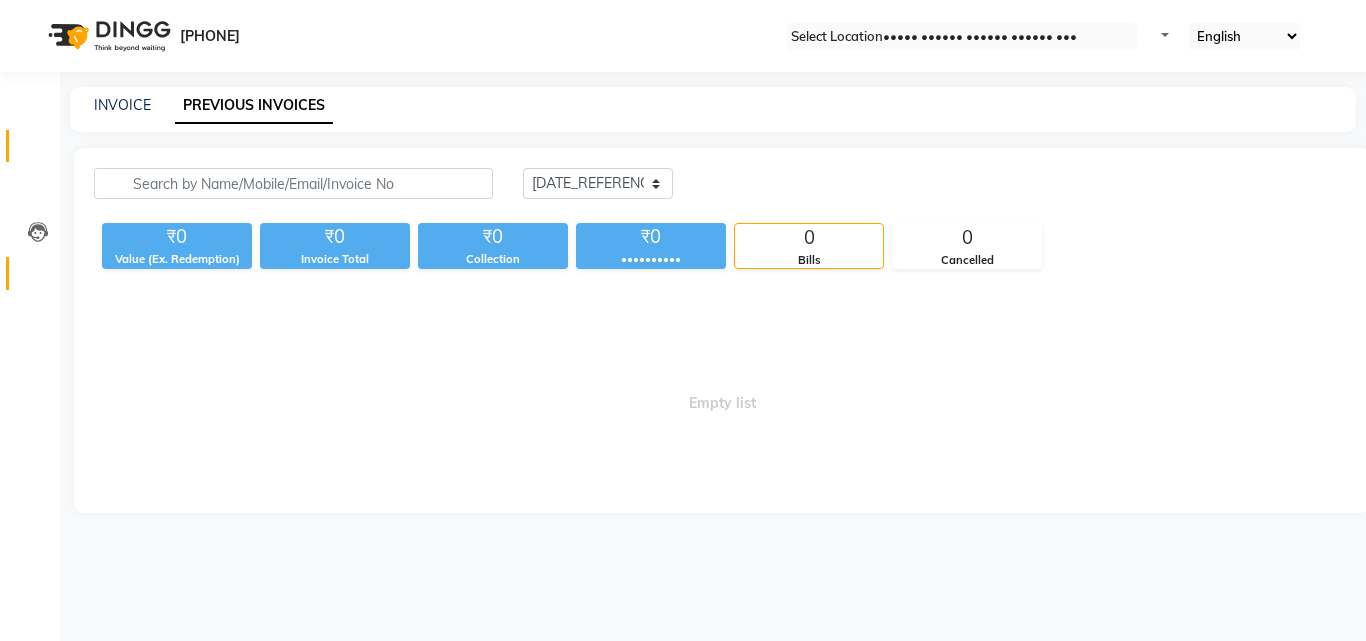 click on "Inventory" at bounding box center [30, 273] 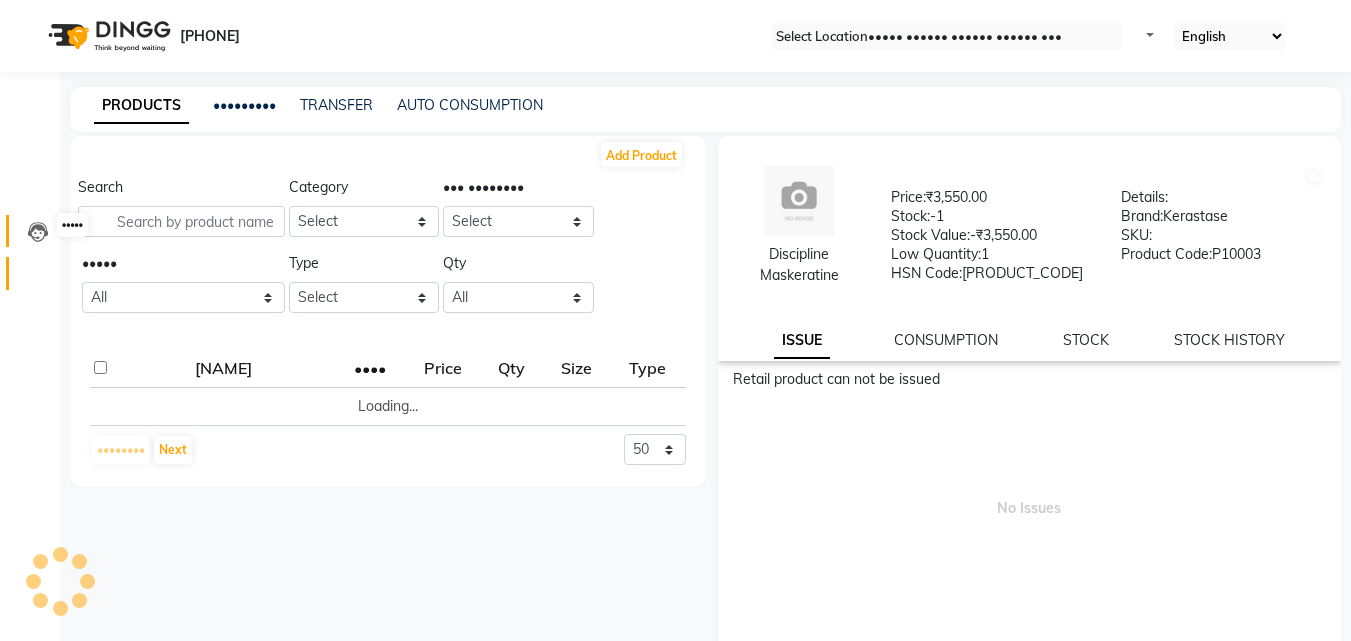 click at bounding box center (38, 232) 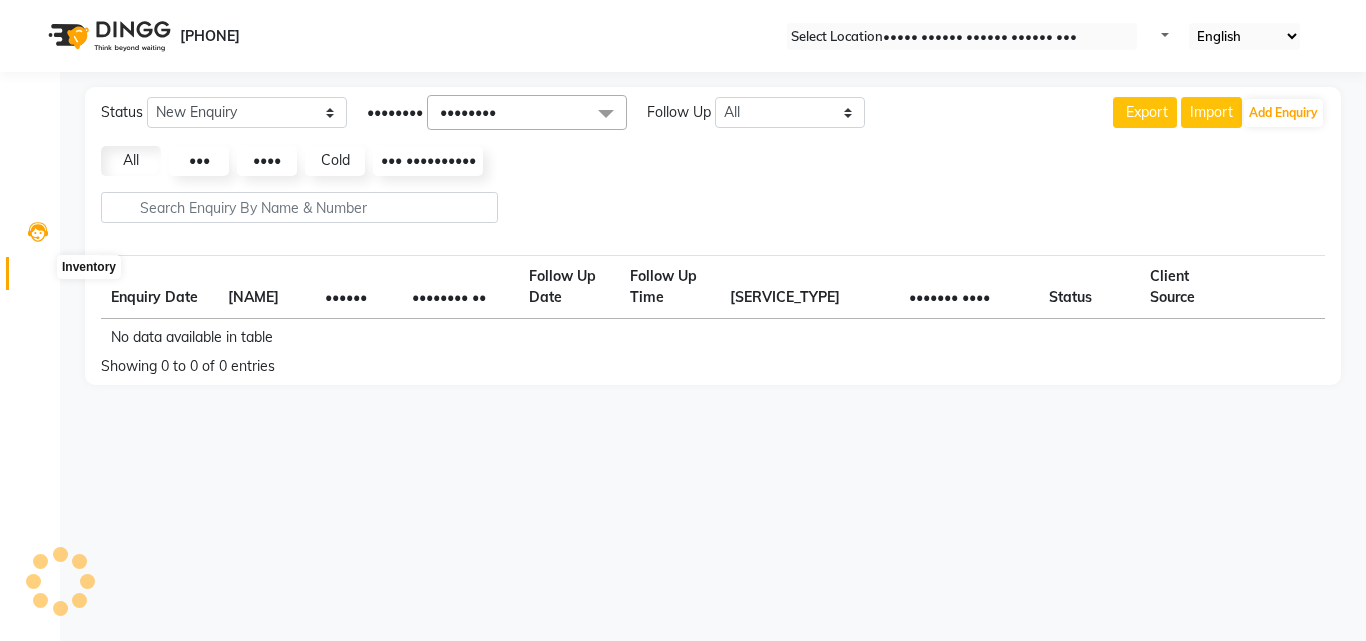 click at bounding box center [38, 278] 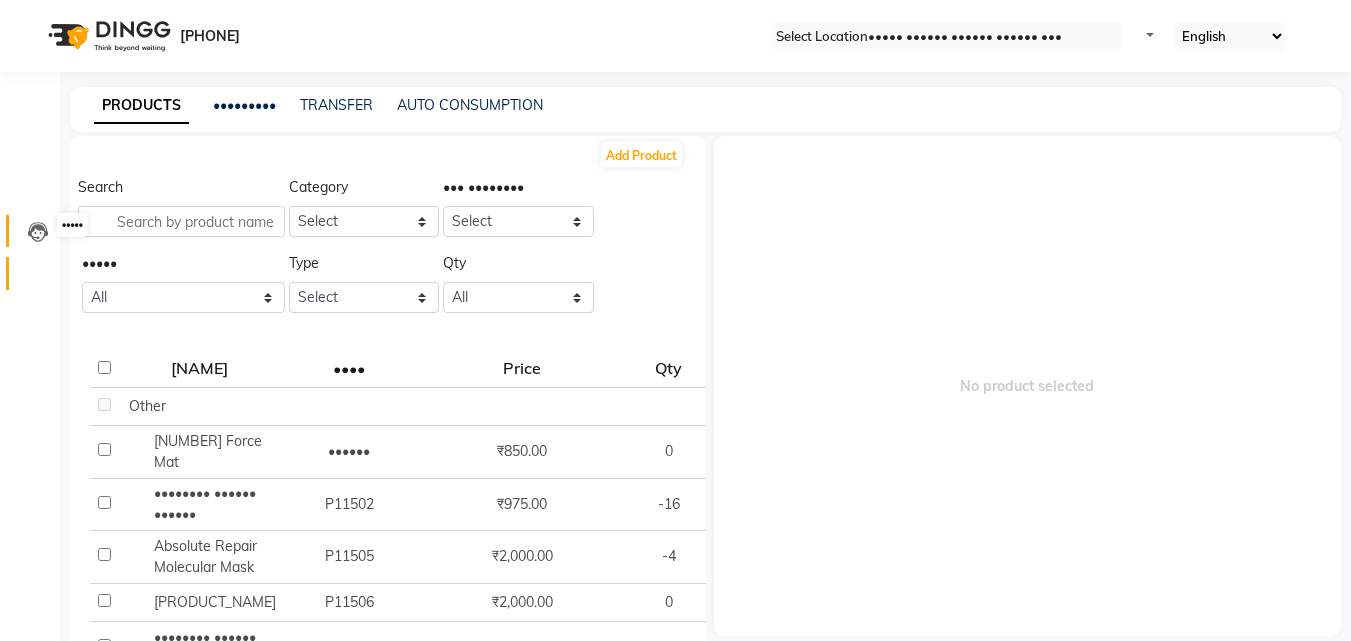 click at bounding box center (38, 232) 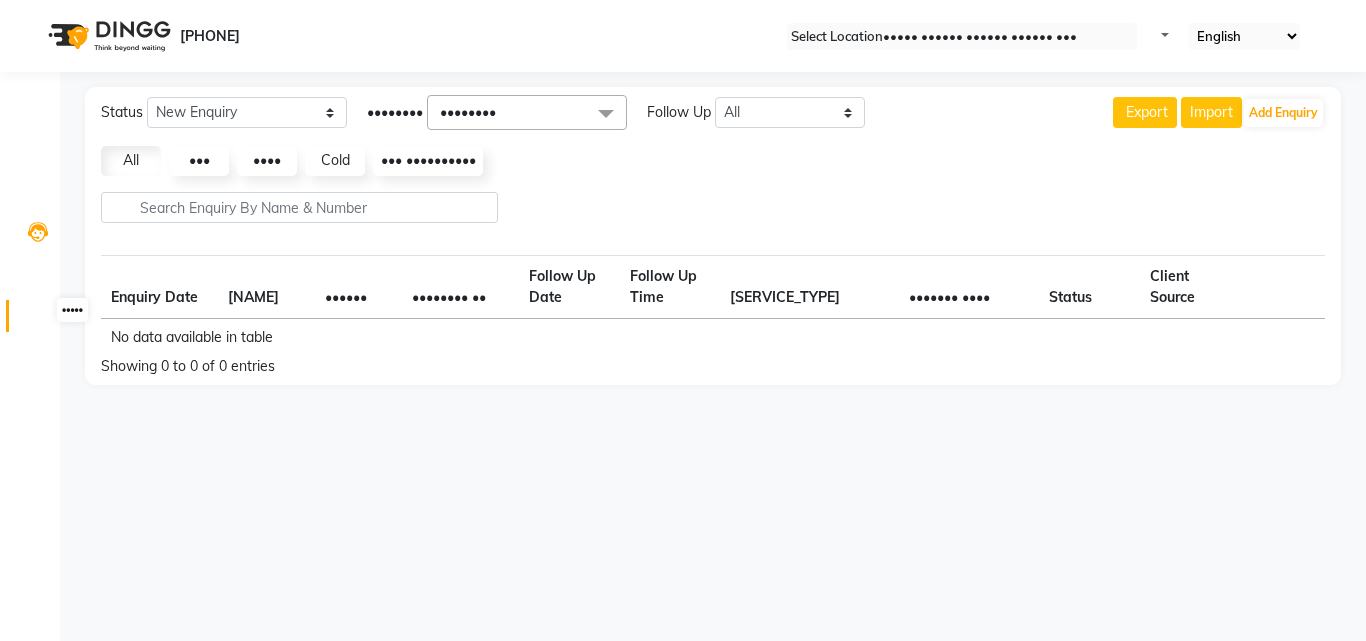 click at bounding box center (38, 321) 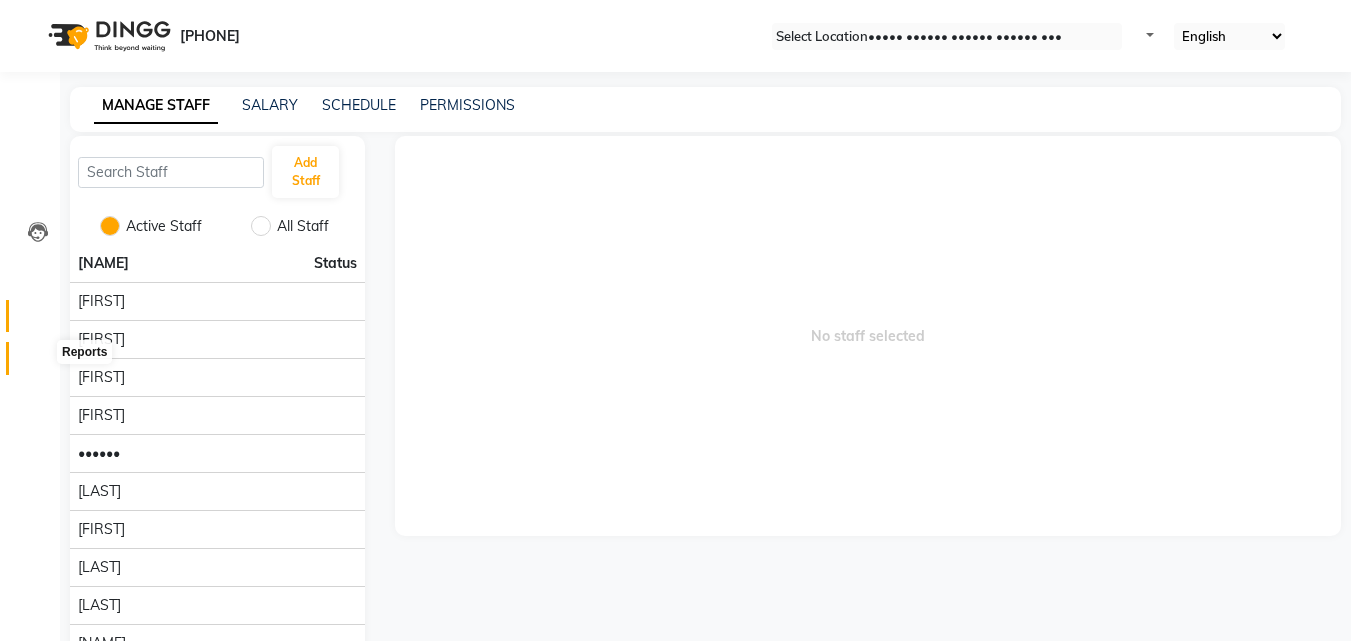 click at bounding box center [38, 363] 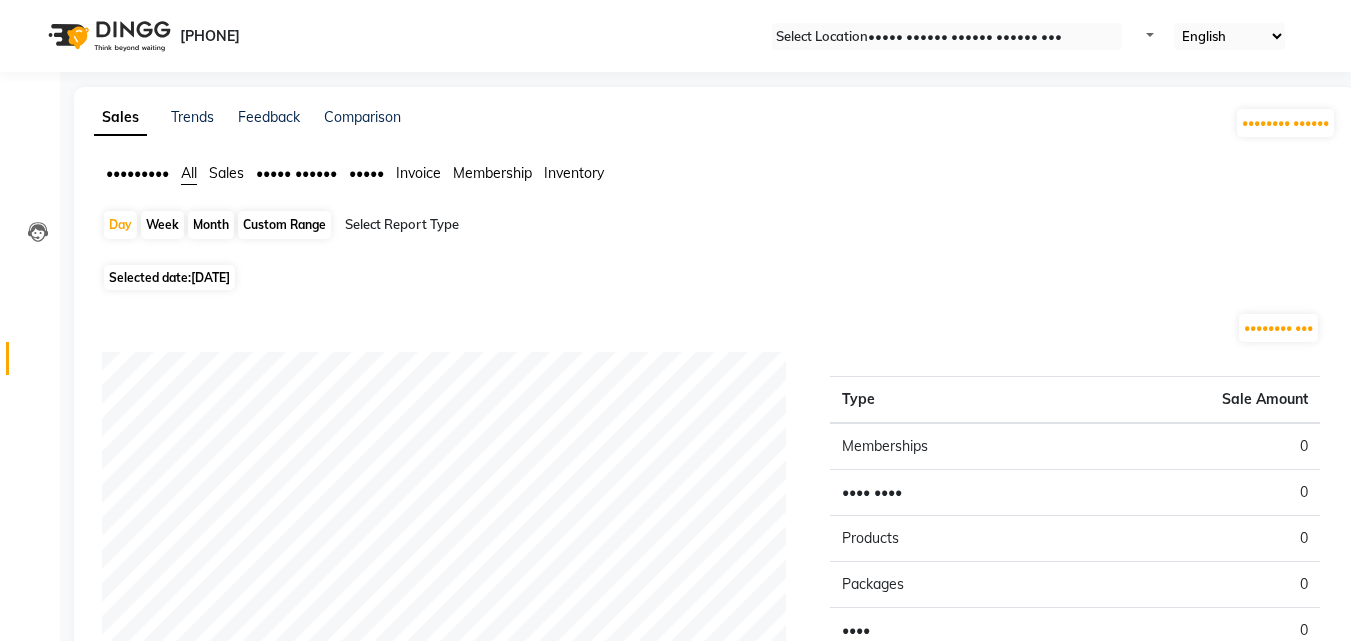 click on "••••• ••••••" at bounding box center (137, 173) 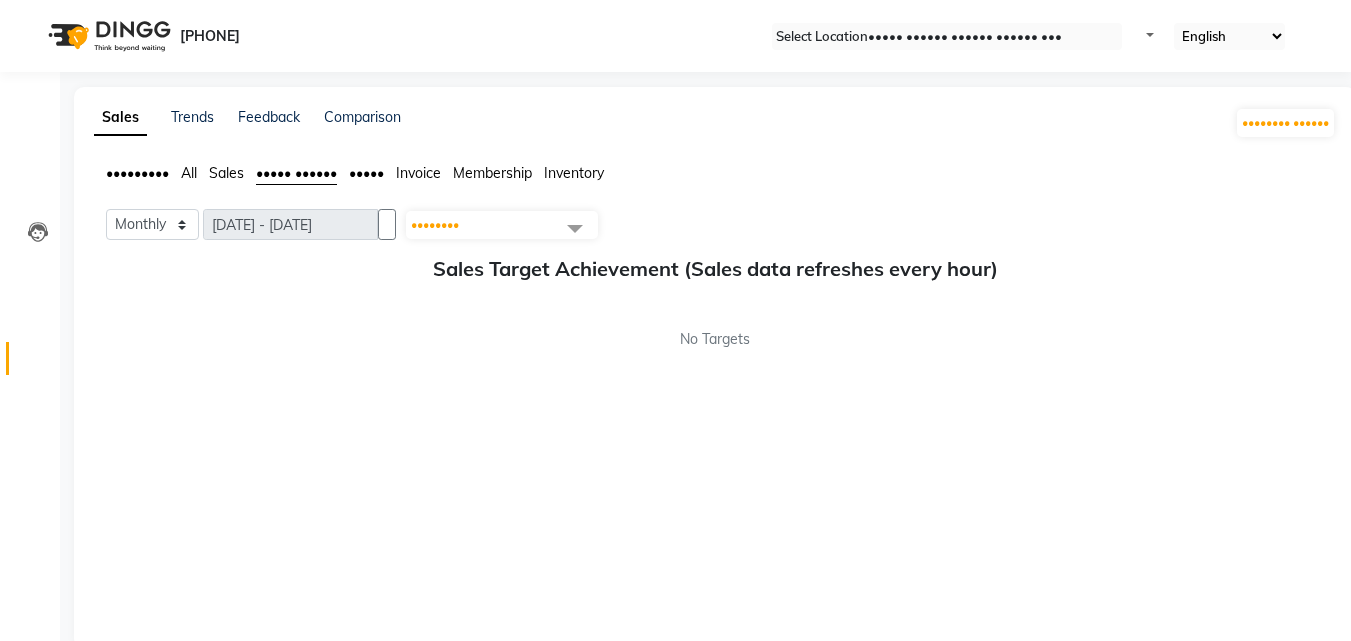 click on "••••••••" at bounding box center (435, 224) 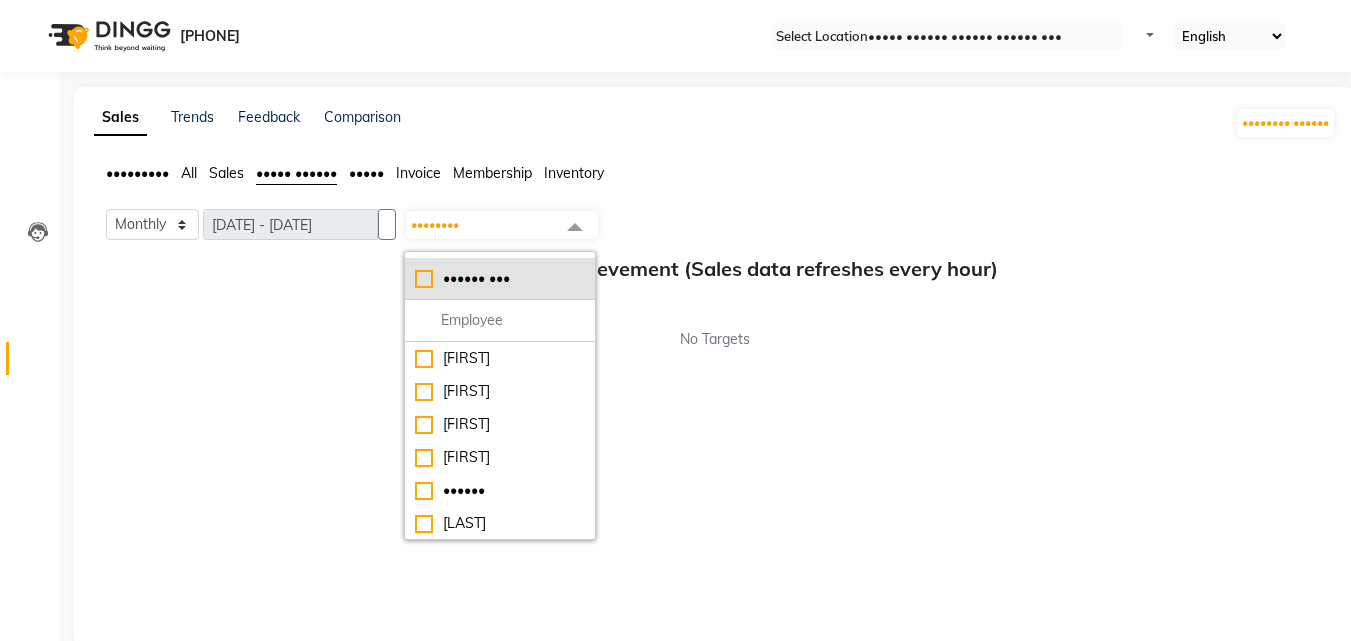 click on "•••••• •••" at bounding box center (500, 278) 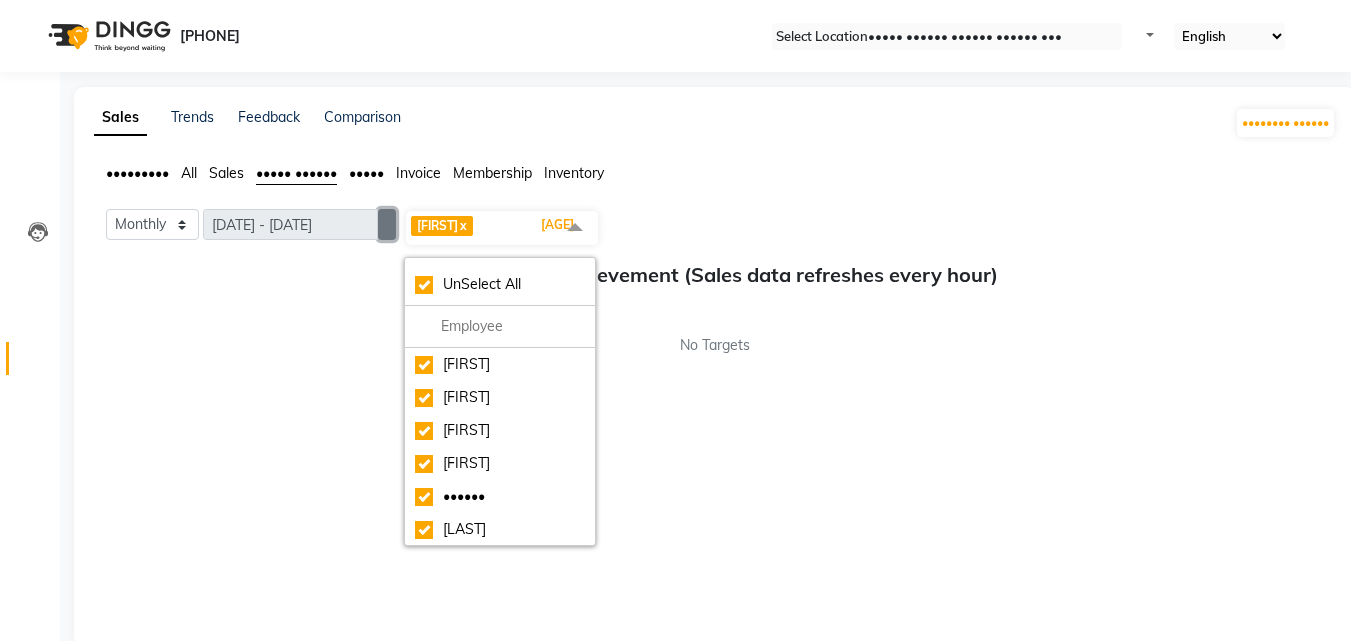 click at bounding box center [387, 225] 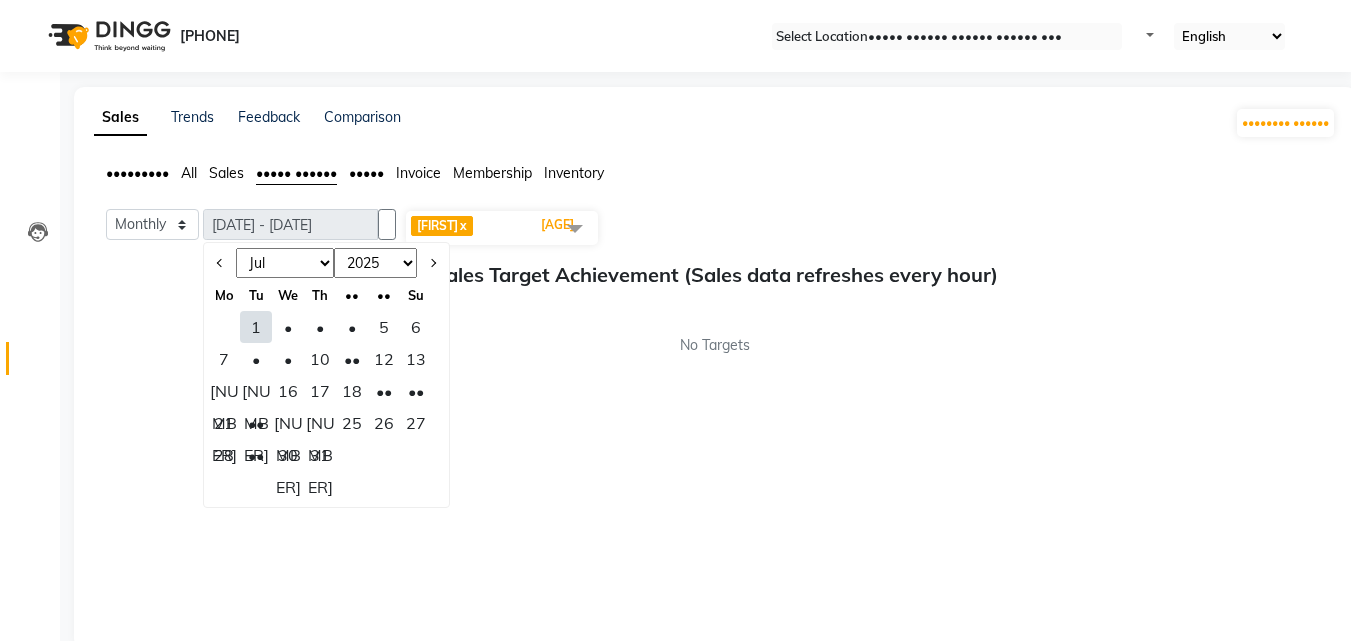 click on "[MONTH] [MONTH] [MONTH] [MONTH] [MONTH] [MONTH] [MONTH] [MONTH] [MONTH] [MONTH] [MONTH] [MONTH]" at bounding box center [285, 263] 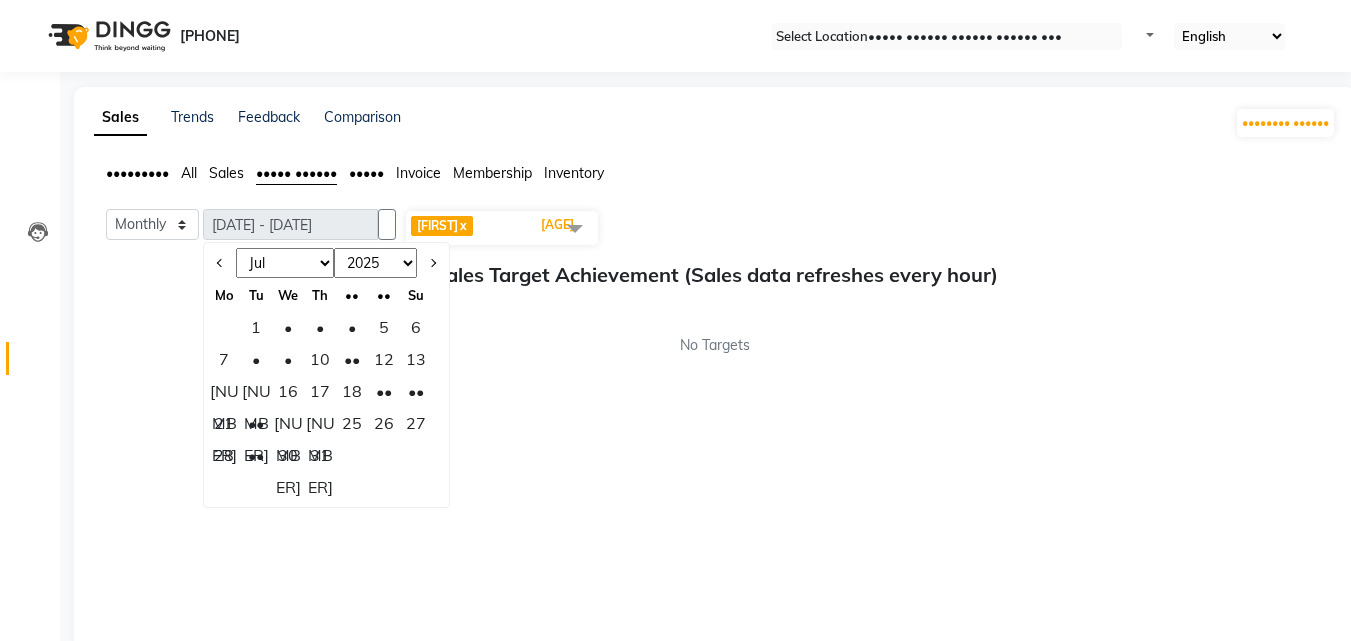 select on "6" 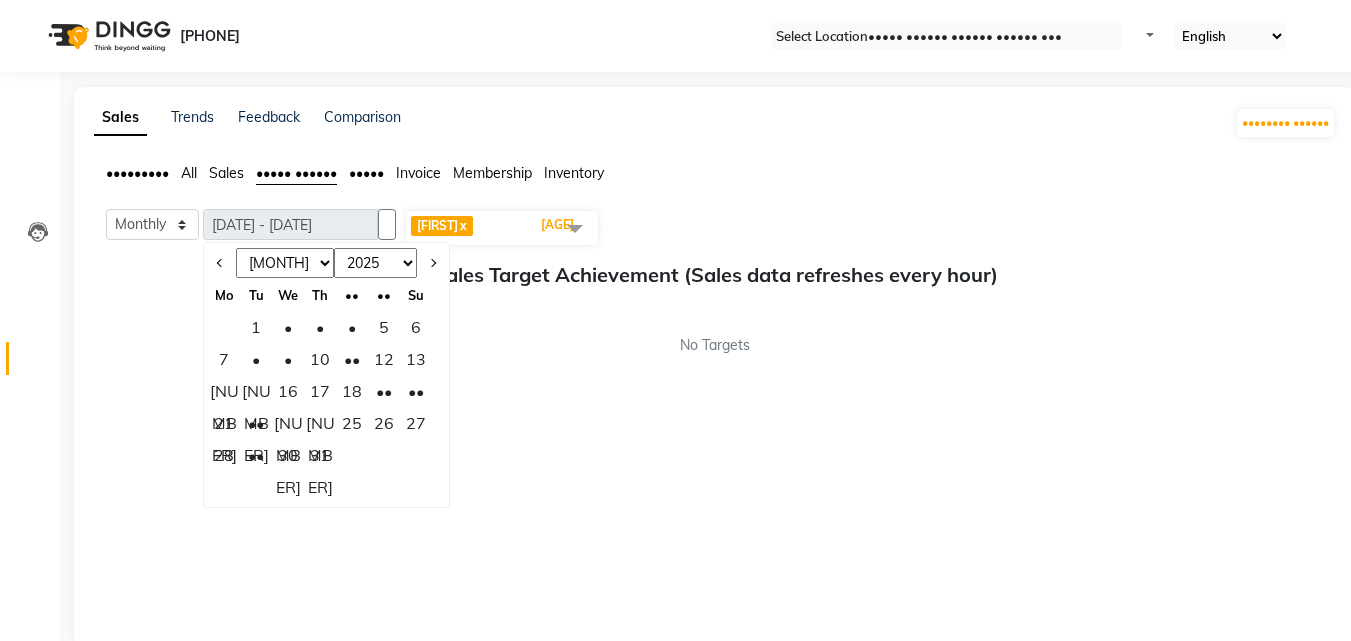 click on "[MONTH] [MONTH] [MONTH] [MONTH] [MONTH] [MONTH] [MONTH] [MONTH] [MONTH] [MONTH] [MONTH] [MONTH]" at bounding box center (285, 263) 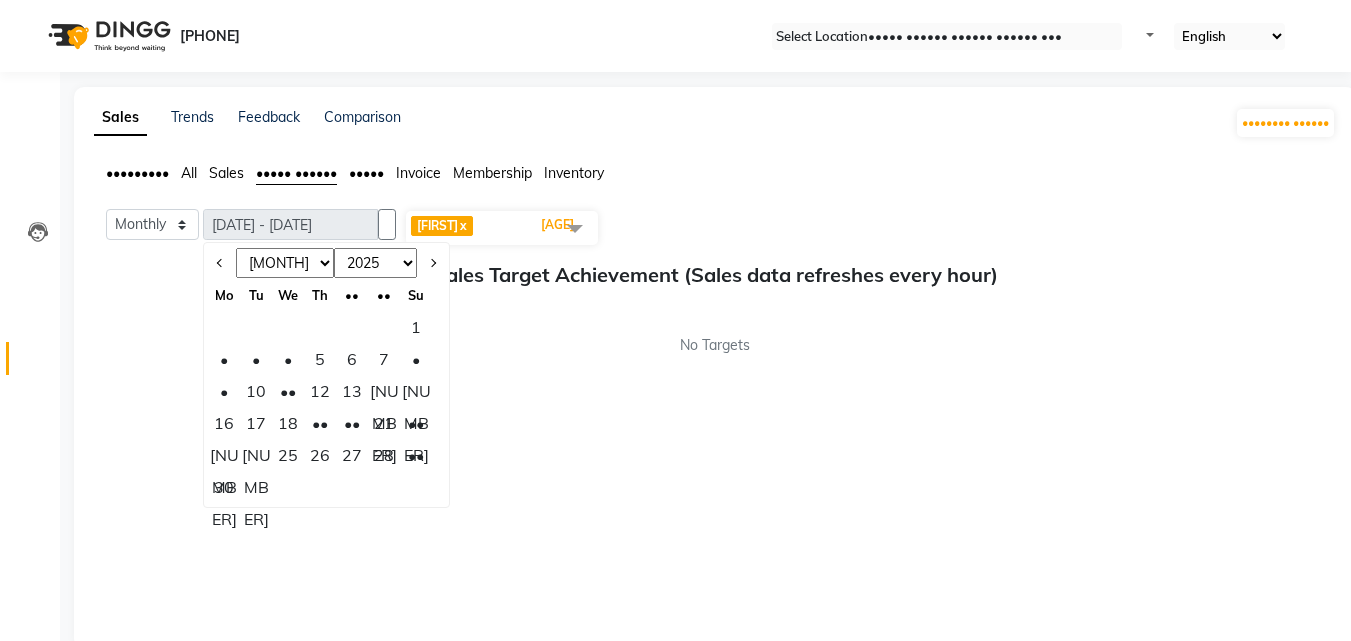 click on "1" at bounding box center (416, 327) 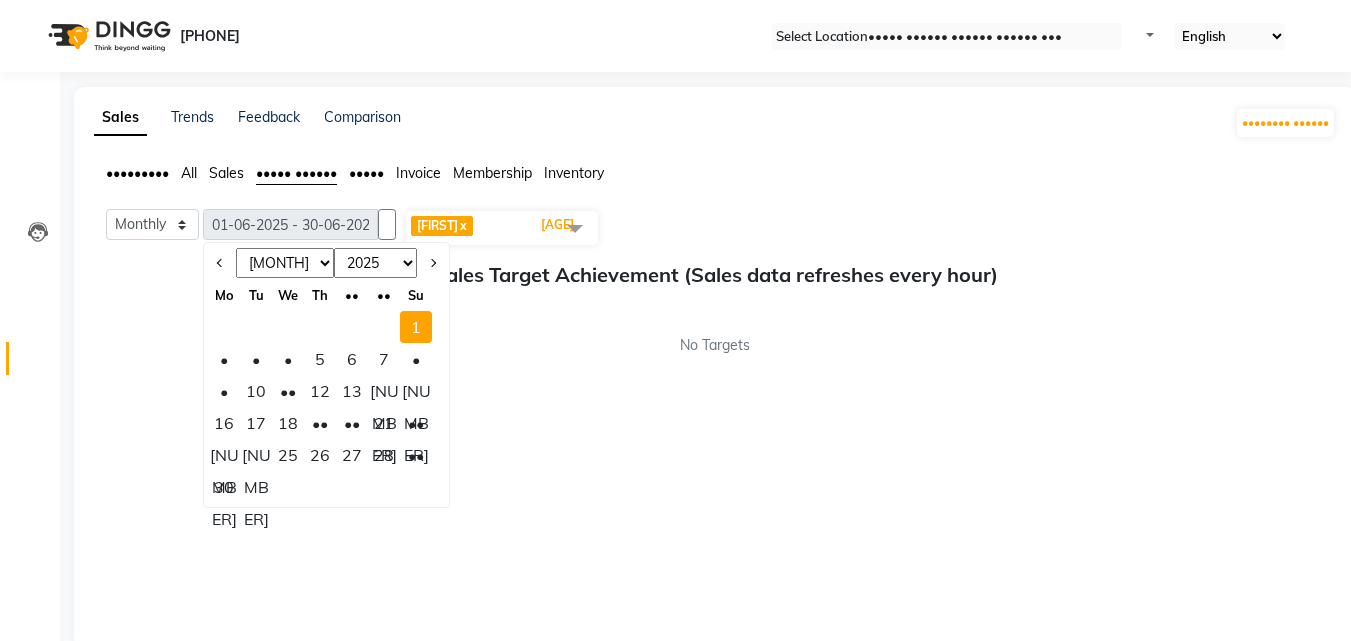click on "30" at bounding box center [224, 487] 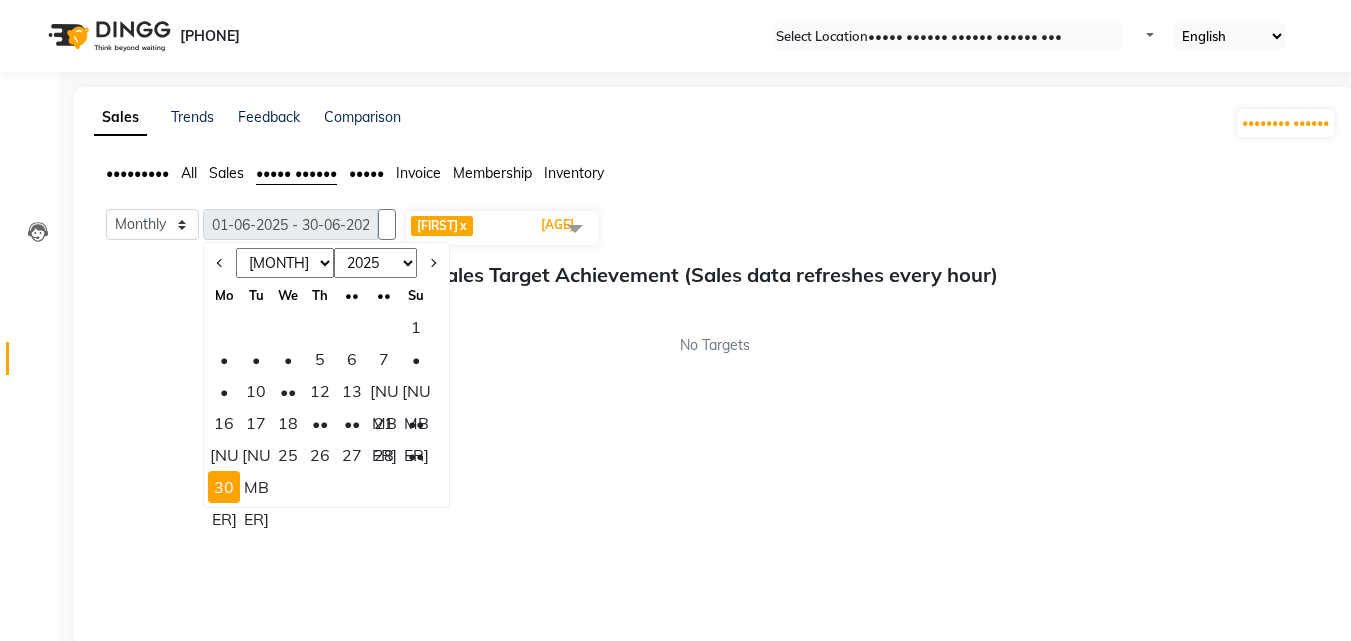click on "1" at bounding box center (416, 327) 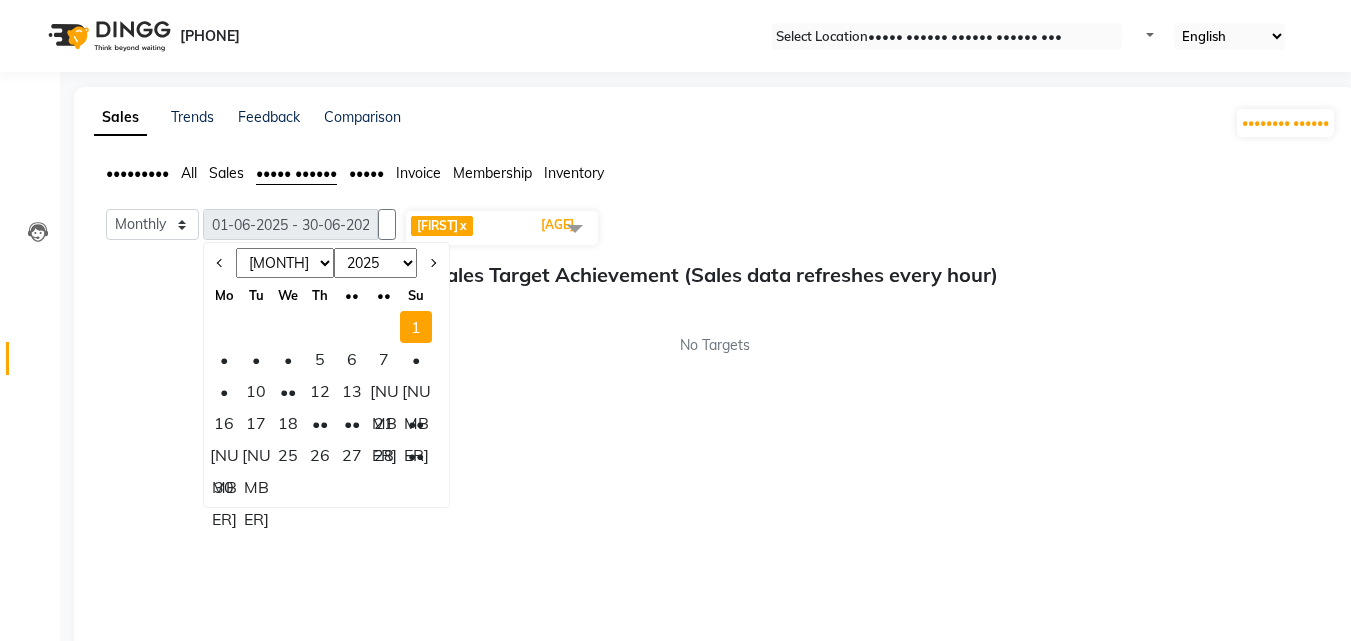 click on "••••••• •••••• •••••••••• • •••••••••• •••••••••• ••• ••• ••• ••• ••• ••• ••• ••• ••• ••• ••• ••• •••• •••• •••• •••• •••• •••• •••• •••• •••• •••• •••• •••• •••• •••• •••• •••• •••• •••• •••• •••• •••• •• •• •• •• •• •• •• • • • • • • • • • •• •• •• •• •• •• •• •• •• •• •• •• •• •• •• •• •• •• •• •• •• •••••••  • ••••  • ••••••  • •••  • ••••••  • ••••   • •••••  • ••••••••  • •••••  • ••••  • •••••  • ••••••  • •••••  • •••••••   • •••••••  • •••••  • ••••• ••••••••  • ••• •••••••   • •••••  • ••• •••••••• ••• ••••••• •••• •••••• ••• •••••• ••••  ••••• •••••••• ••••• •••• ••••• •••••• ••••• •••••••  ••••••• ••••• ••••• •••••••• ••• •••••••  •••••" at bounding box center (715, 228) 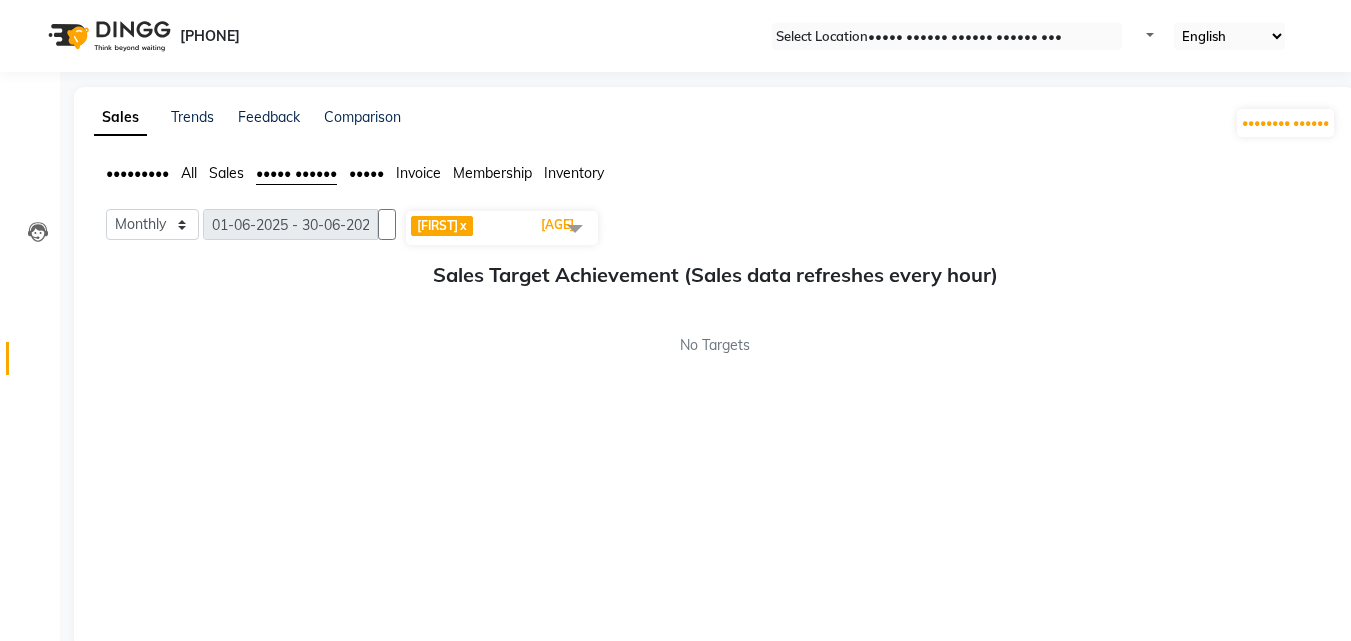 click on "Sales" at bounding box center [137, 173] 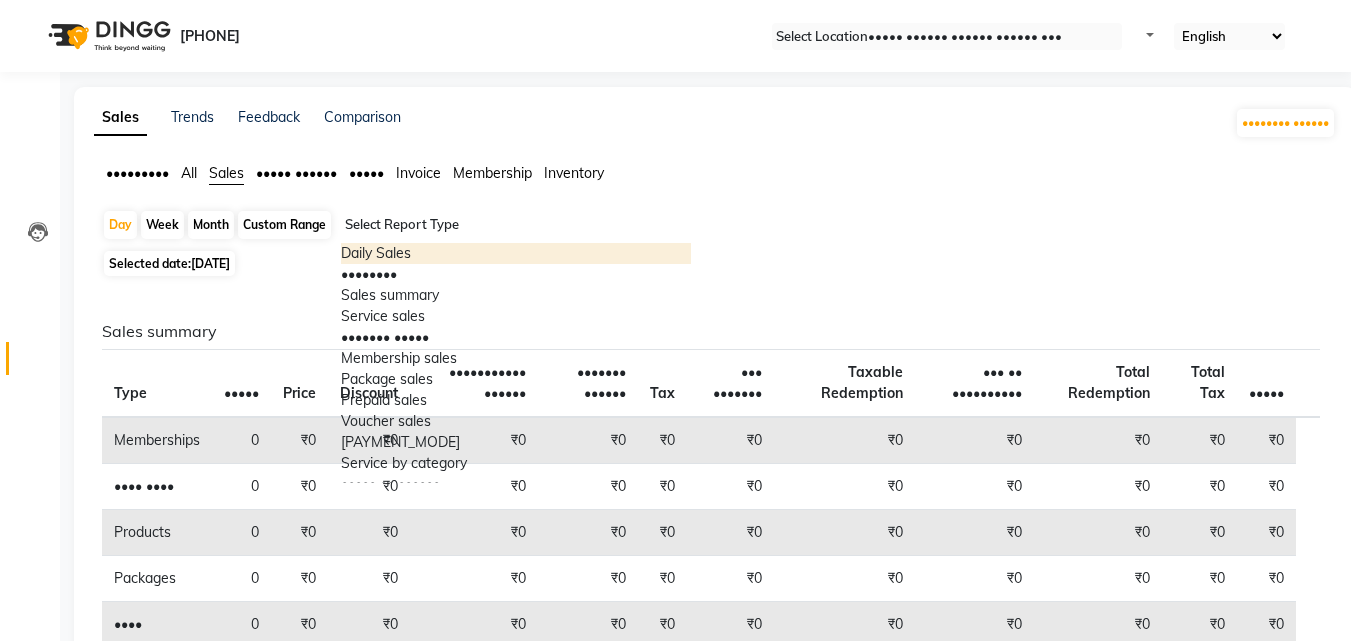 click on "Select Report Type" at bounding box center [516, 227] 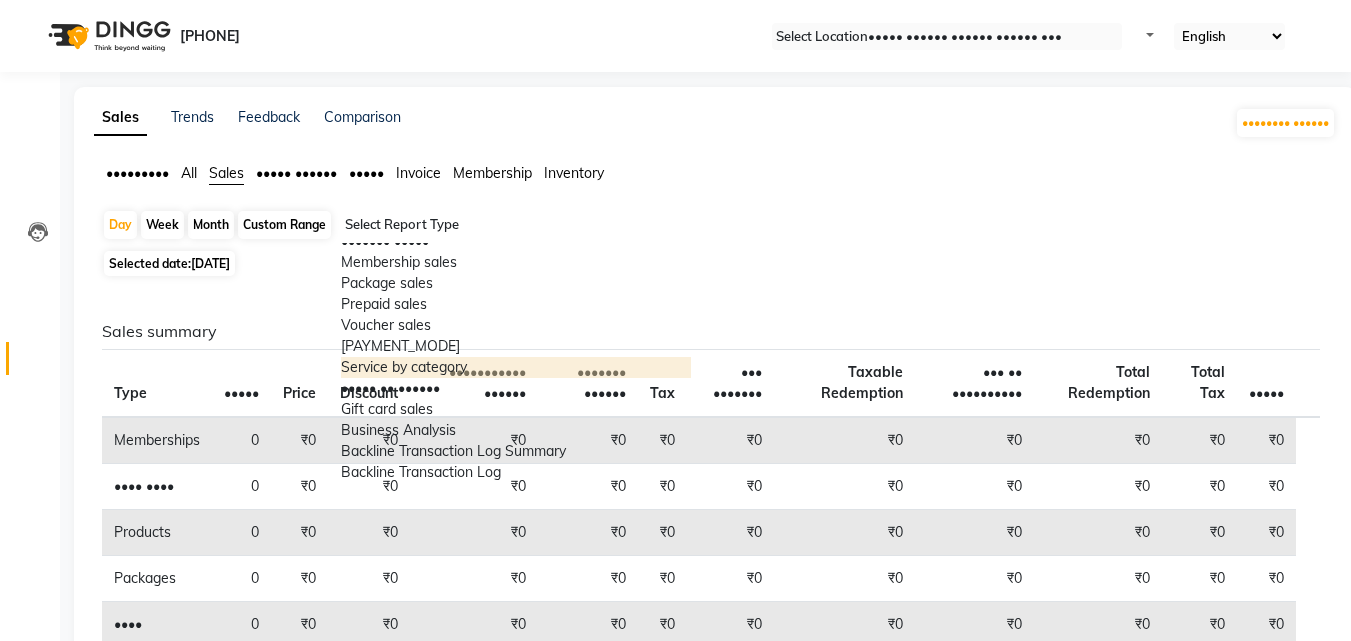 scroll, scrollTop: 100, scrollLeft: 0, axis: vertical 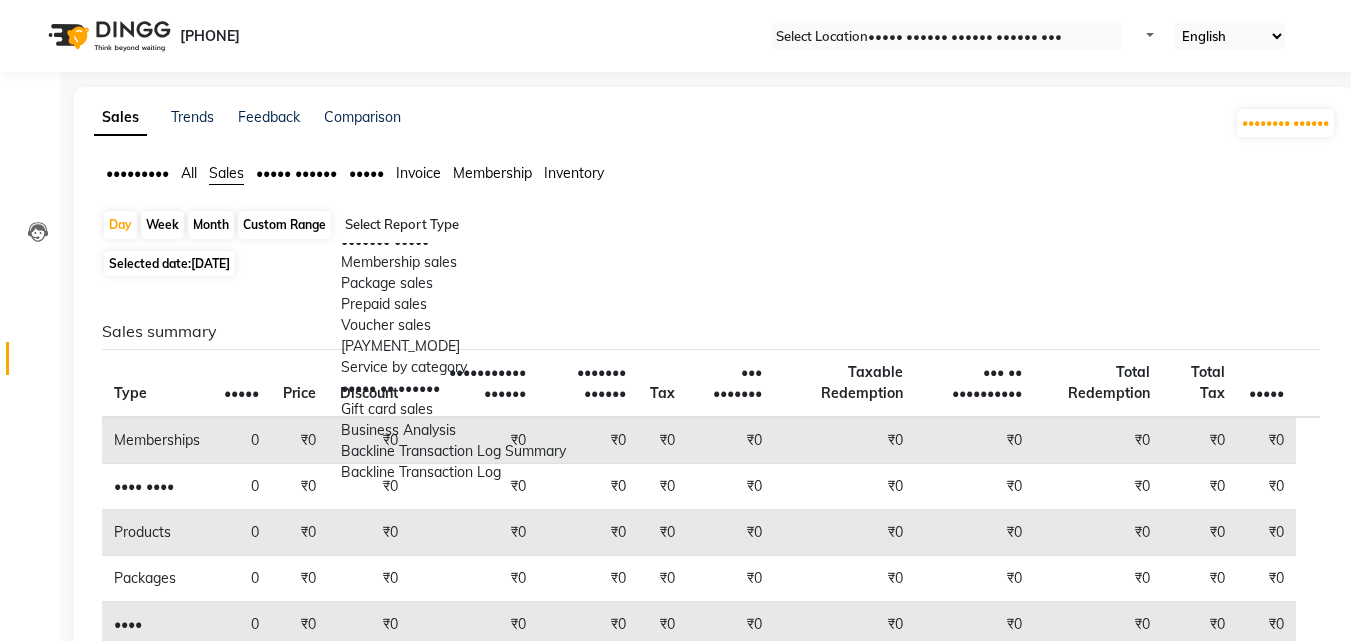 click on "Service sales" at bounding box center (516, 220) 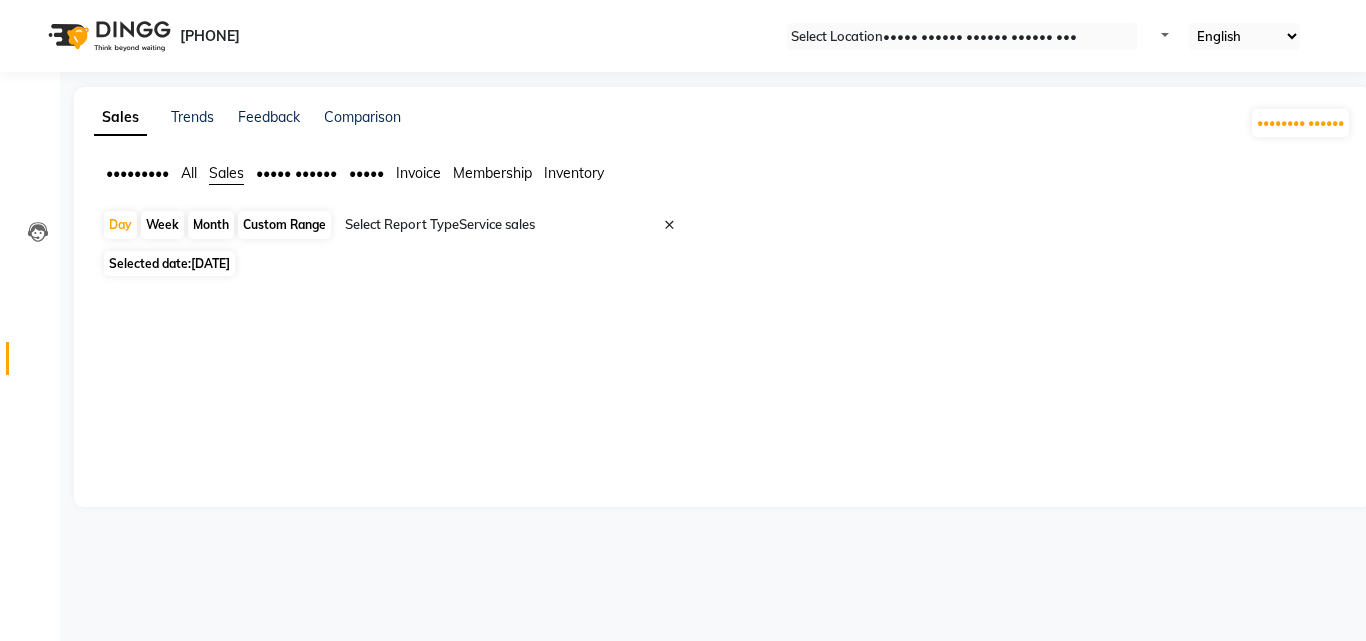 click on "Month" at bounding box center (211, 225) 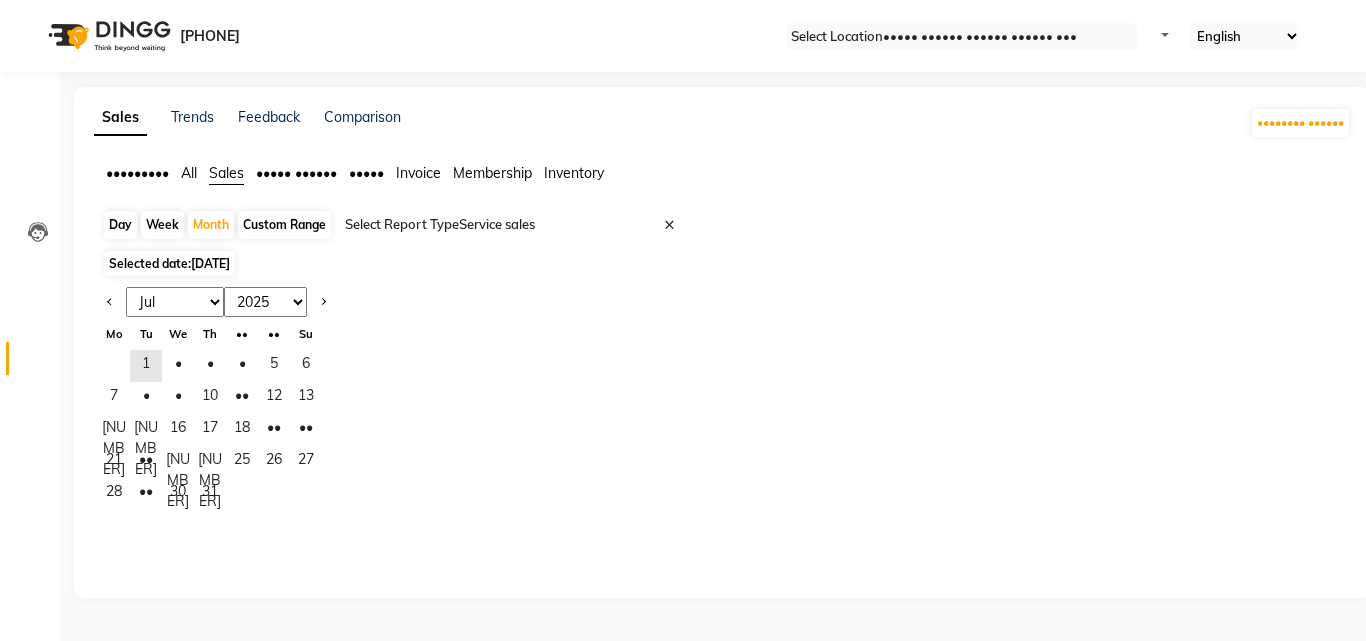 click on "[MONTH] [MONTH] [MONTH] [MONTH] [MONTH] [MONTH] [MONTH] [MONTH] [MONTH] [MONTH] [MONTH] [MONTH]" at bounding box center [175, 302] 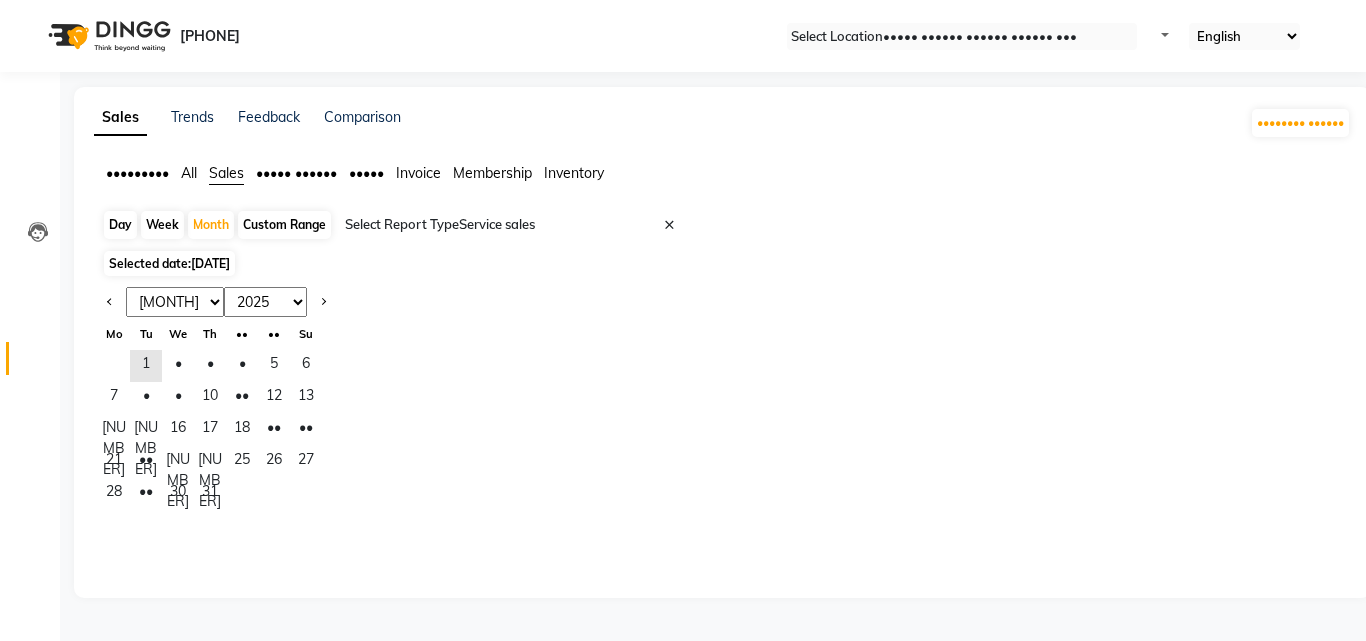 click on "[MONTH] [MONTH] [MONTH] [MONTH] [MONTH] [MONTH] [MONTH] [MONTH] [MONTH] [MONTH] [MONTH] [MONTH]" at bounding box center (175, 302) 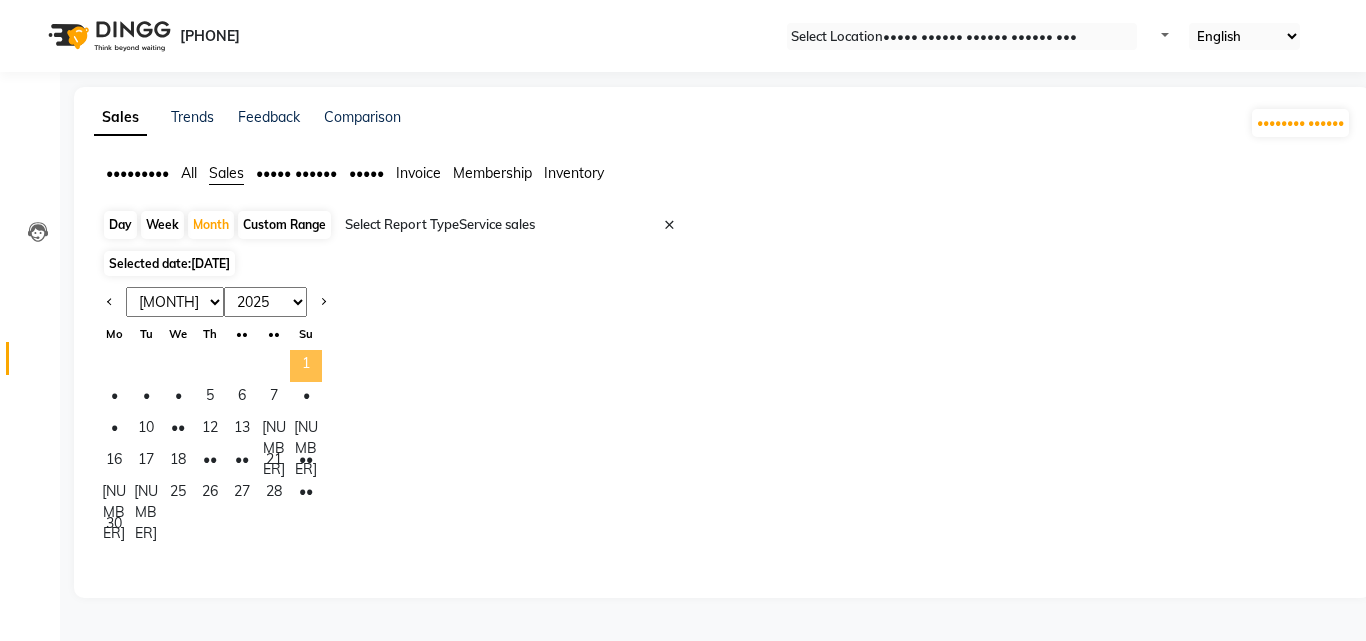 click on "1" at bounding box center (306, 366) 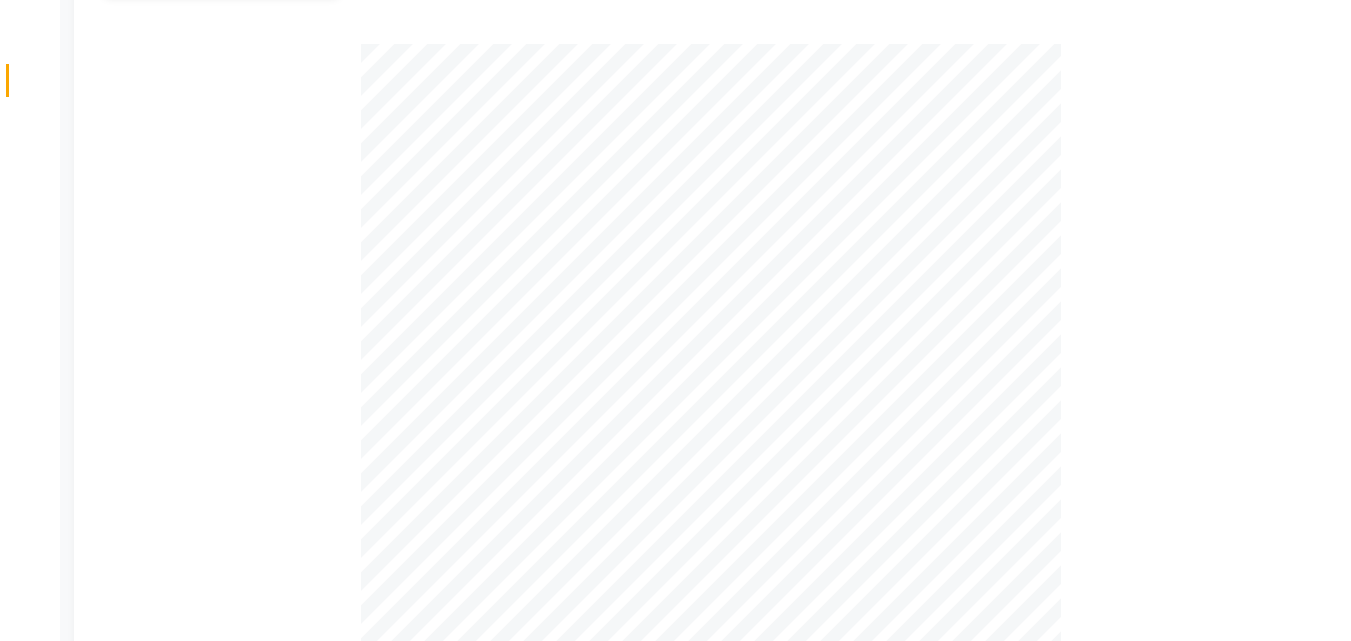 scroll, scrollTop: 0, scrollLeft: 0, axis: both 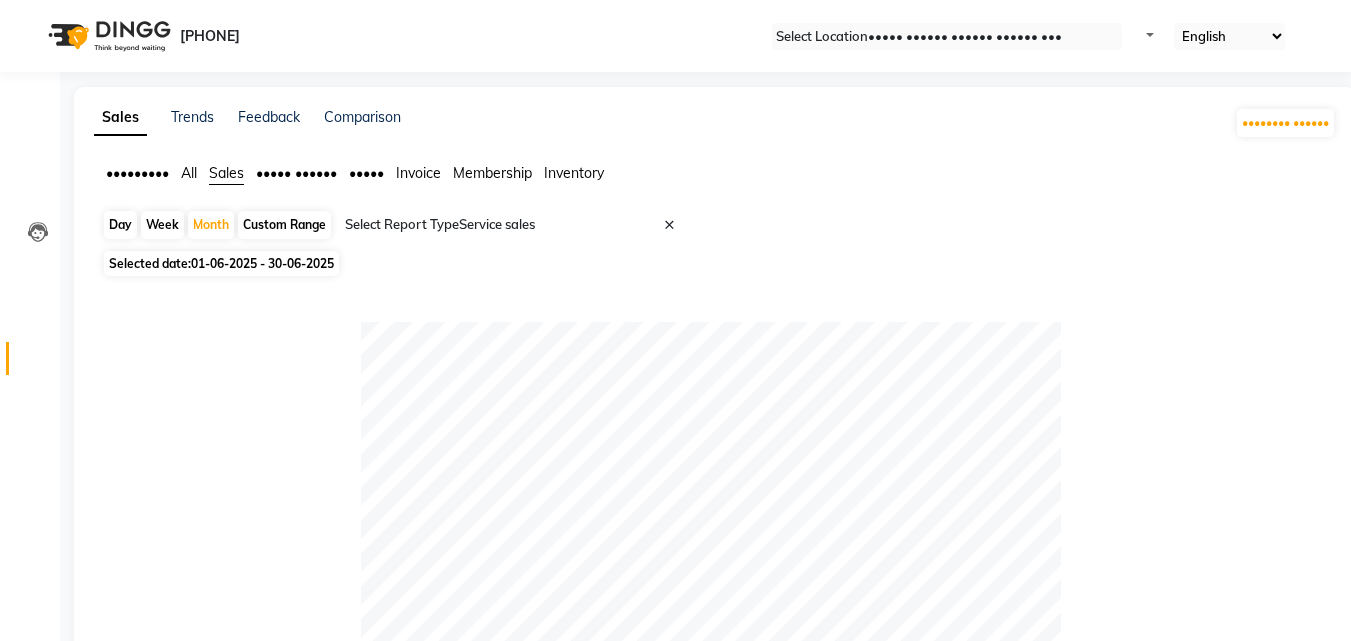 click on "All" at bounding box center (137, 173) 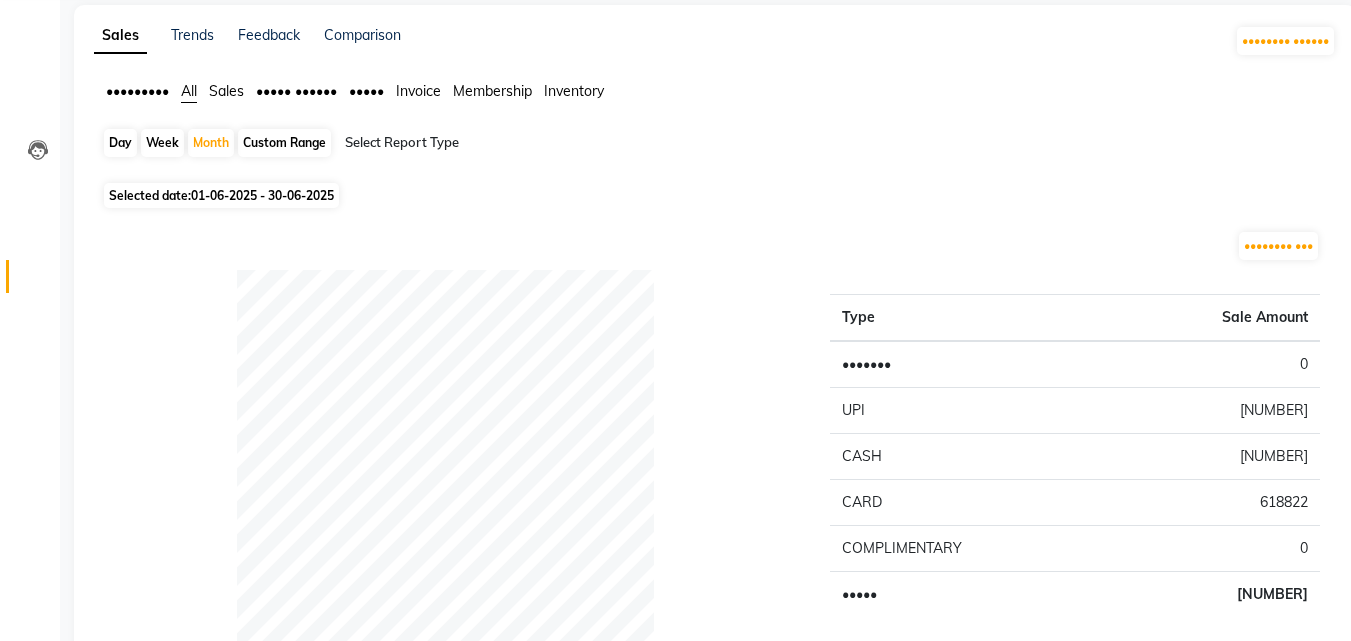 scroll, scrollTop: 0, scrollLeft: 0, axis: both 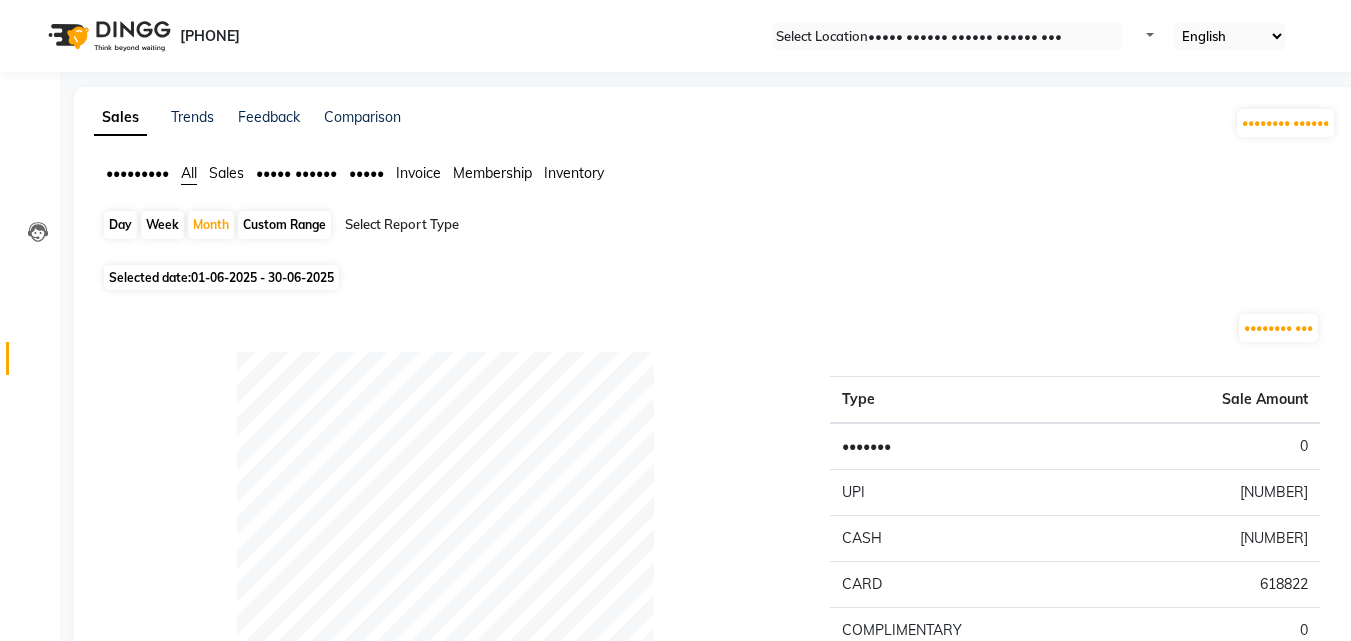 click on "Invoice" at bounding box center [137, 173] 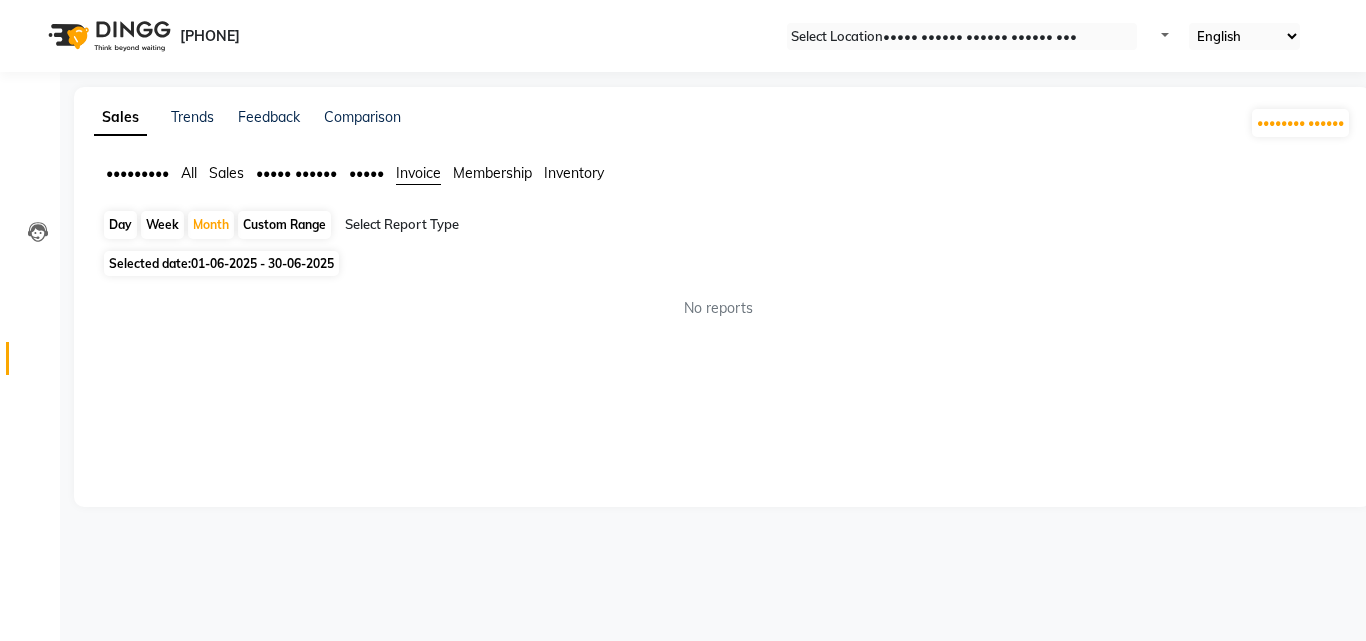 click on "Sales" at bounding box center [137, 173] 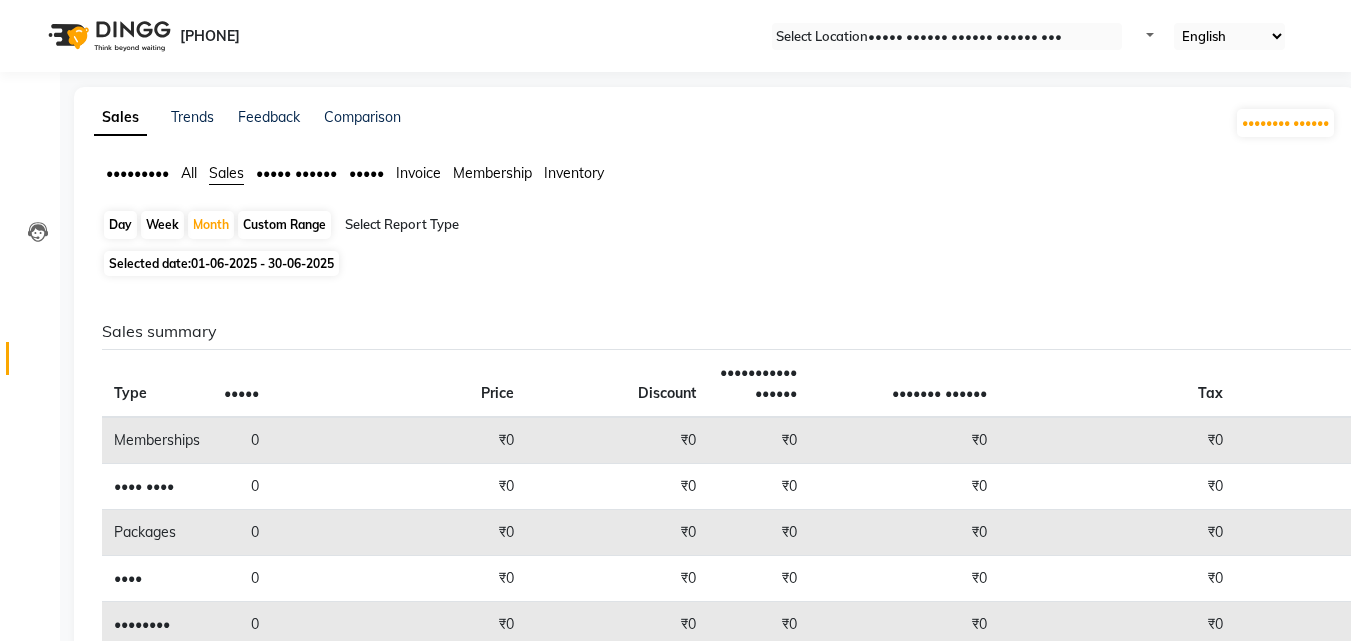 click on "Selected date:  [DATE] - [DATE]" at bounding box center [719, 263] 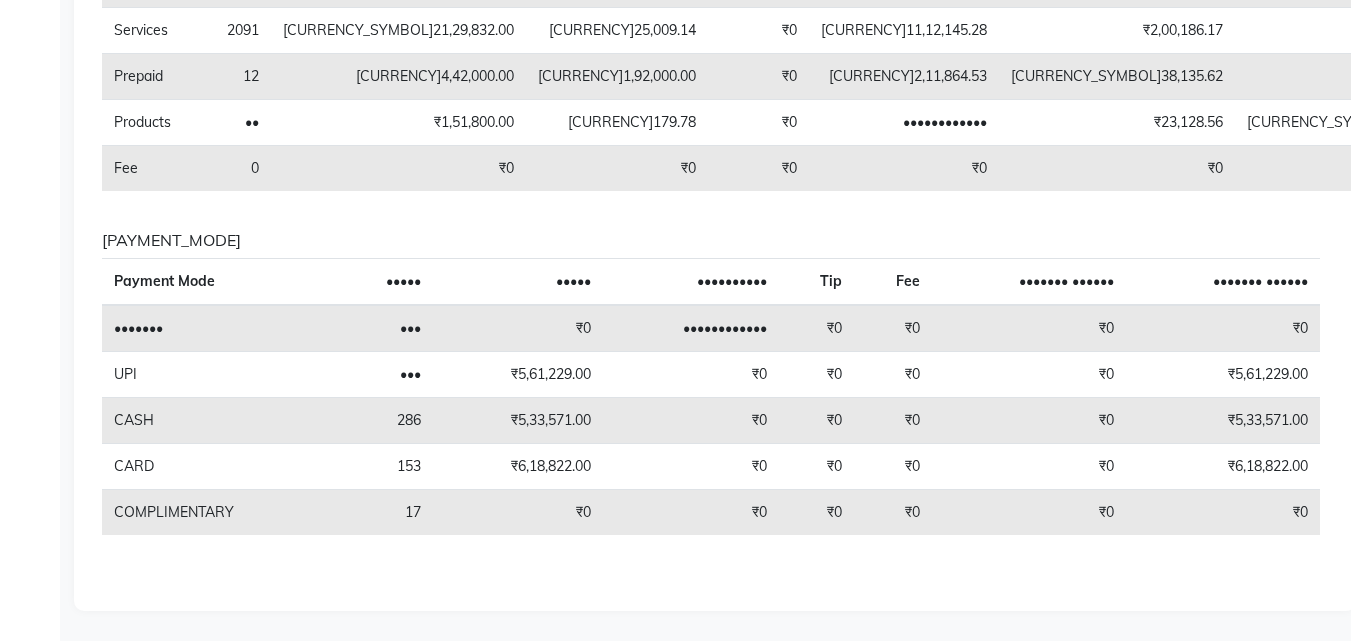 scroll, scrollTop: 0, scrollLeft: 0, axis: both 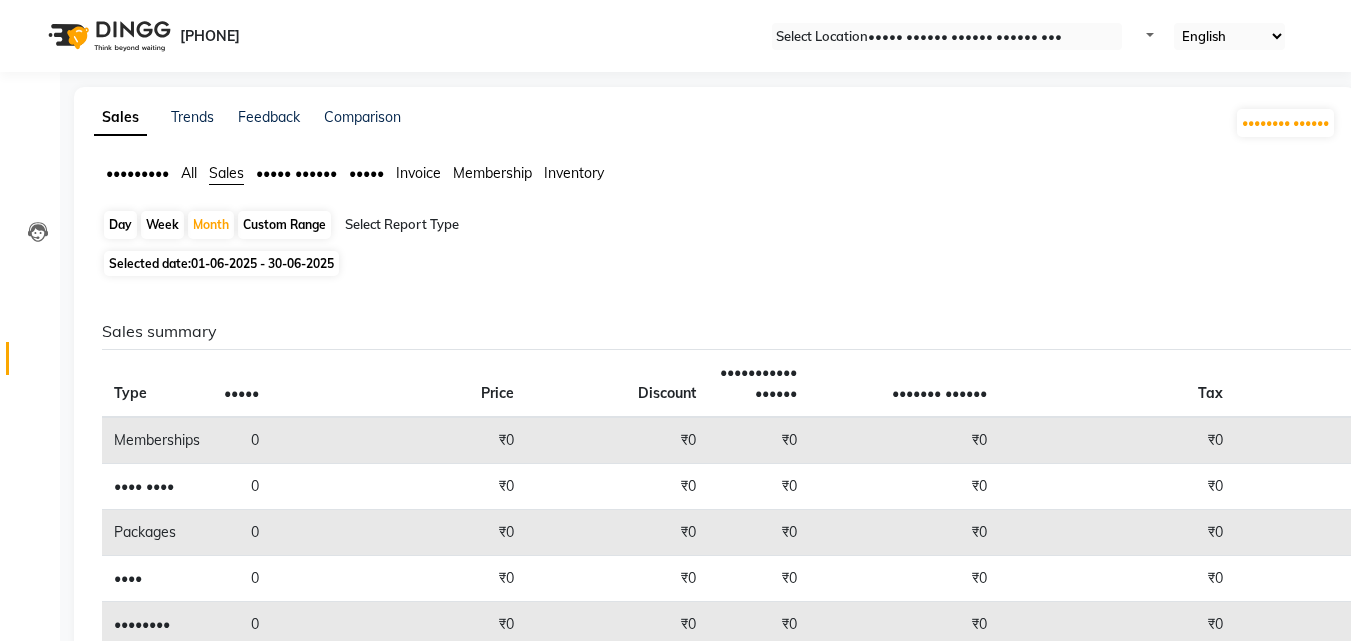 click on "All" at bounding box center (137, 173) 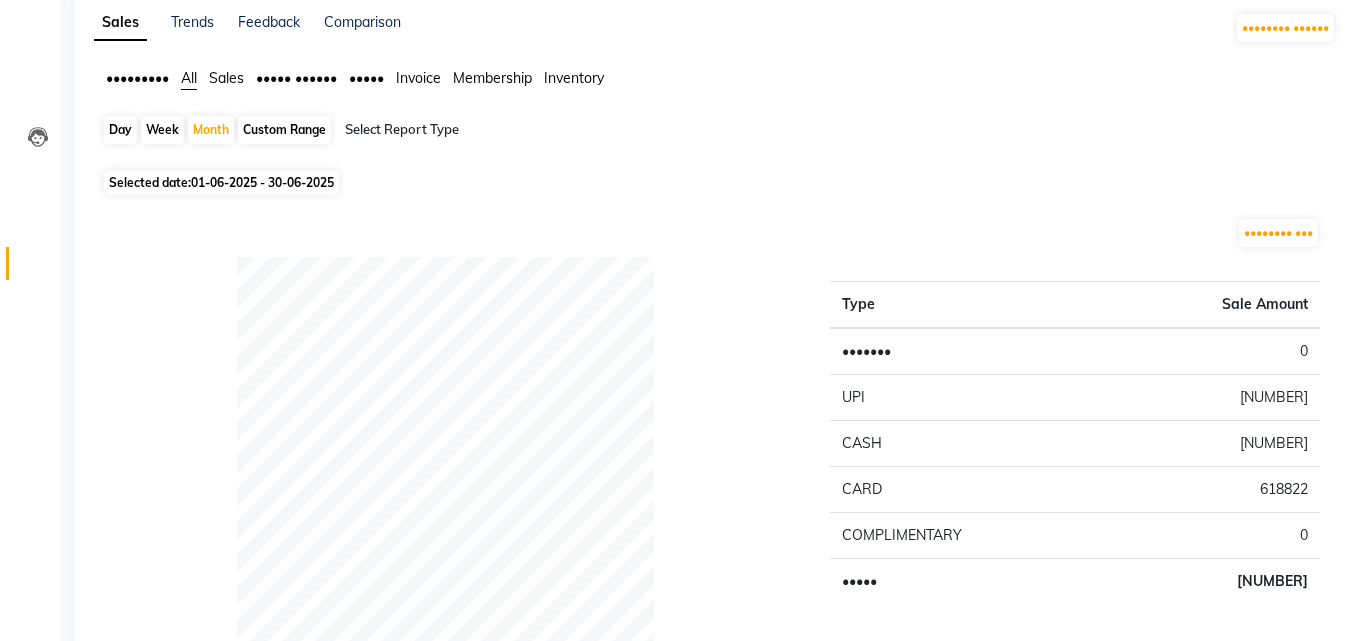 scroll, scrollTop: 0, scrollLeft: 0, axis: both 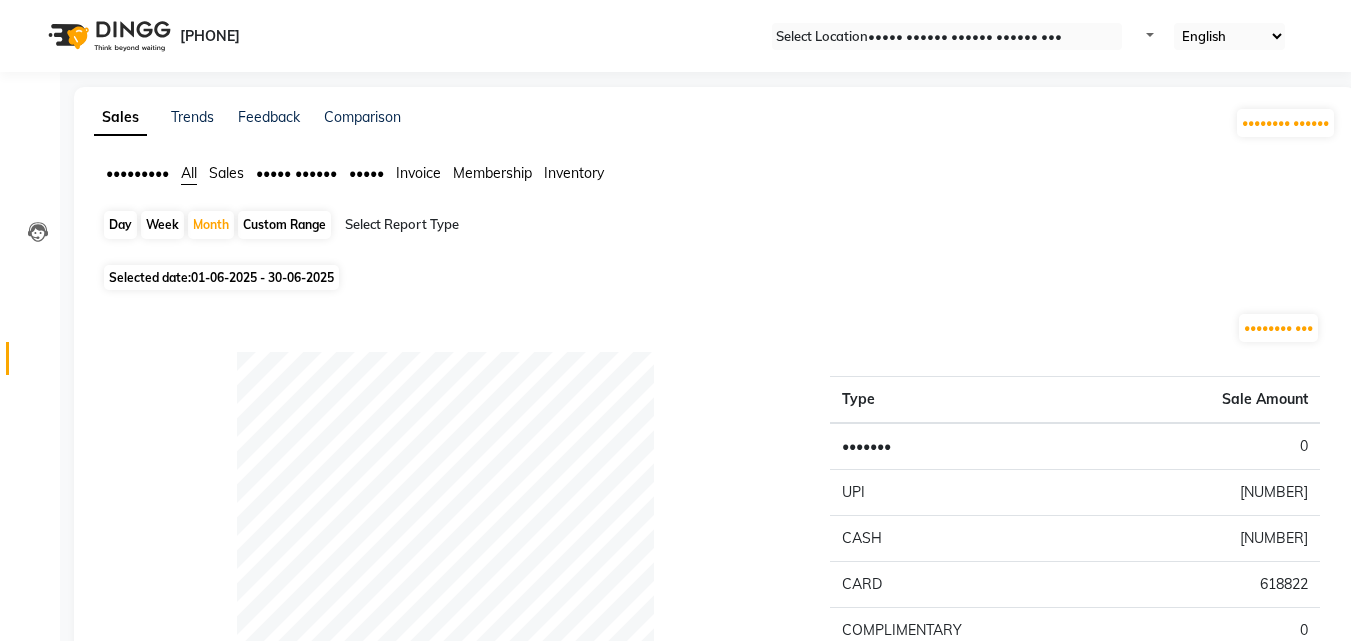 click on "Sales" at bounding box center [226, 173] 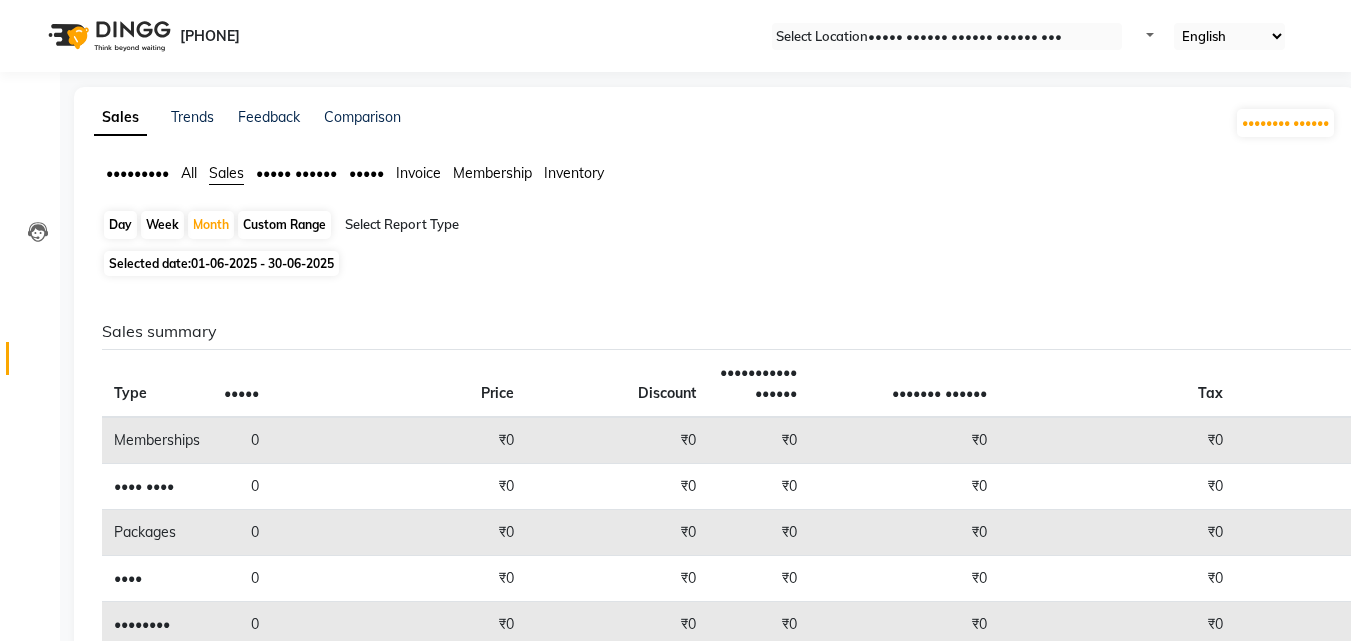 click on "••••• ••••••" at bounding box center (137, 173) 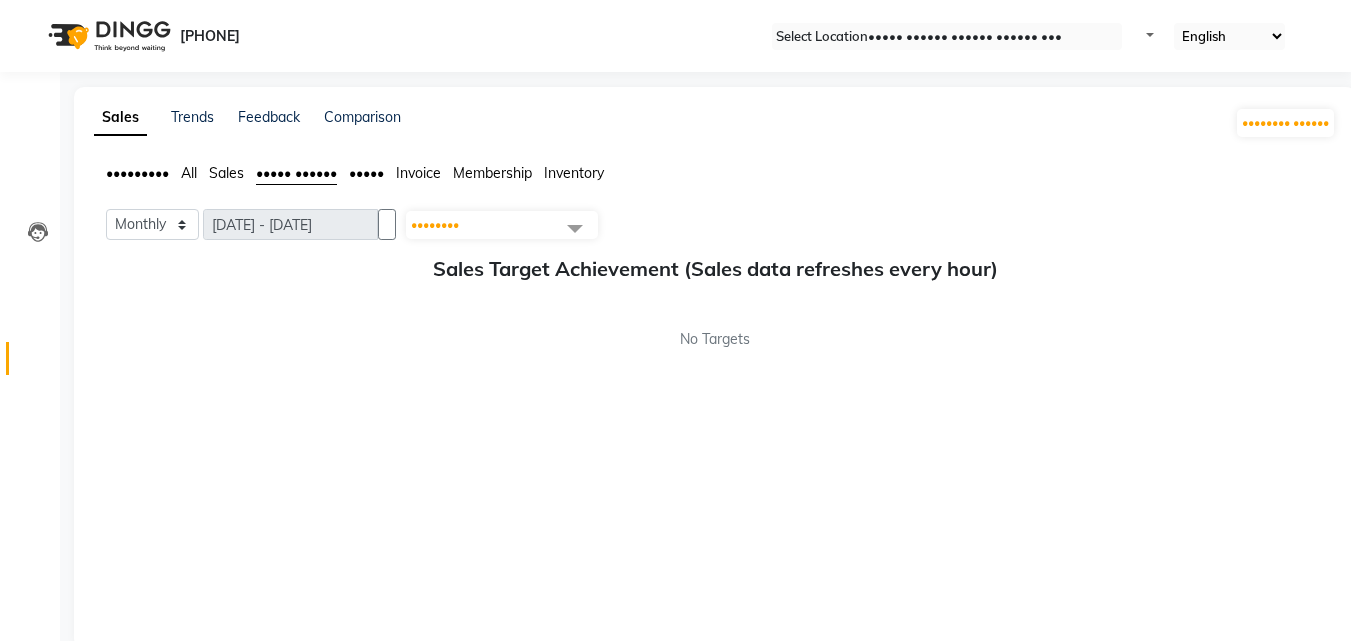 click on "•••••" at bounding box center [137, 173] 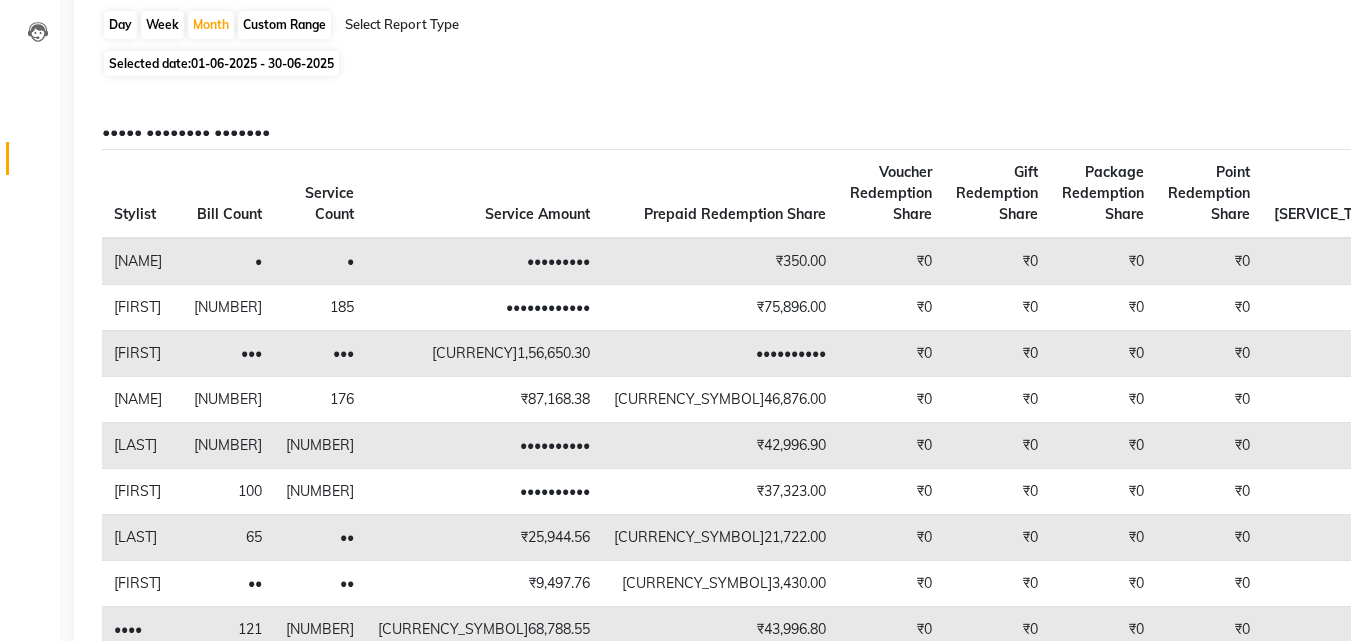 scroll, scrollTop: 0, scrollLeft: 0, axis: both 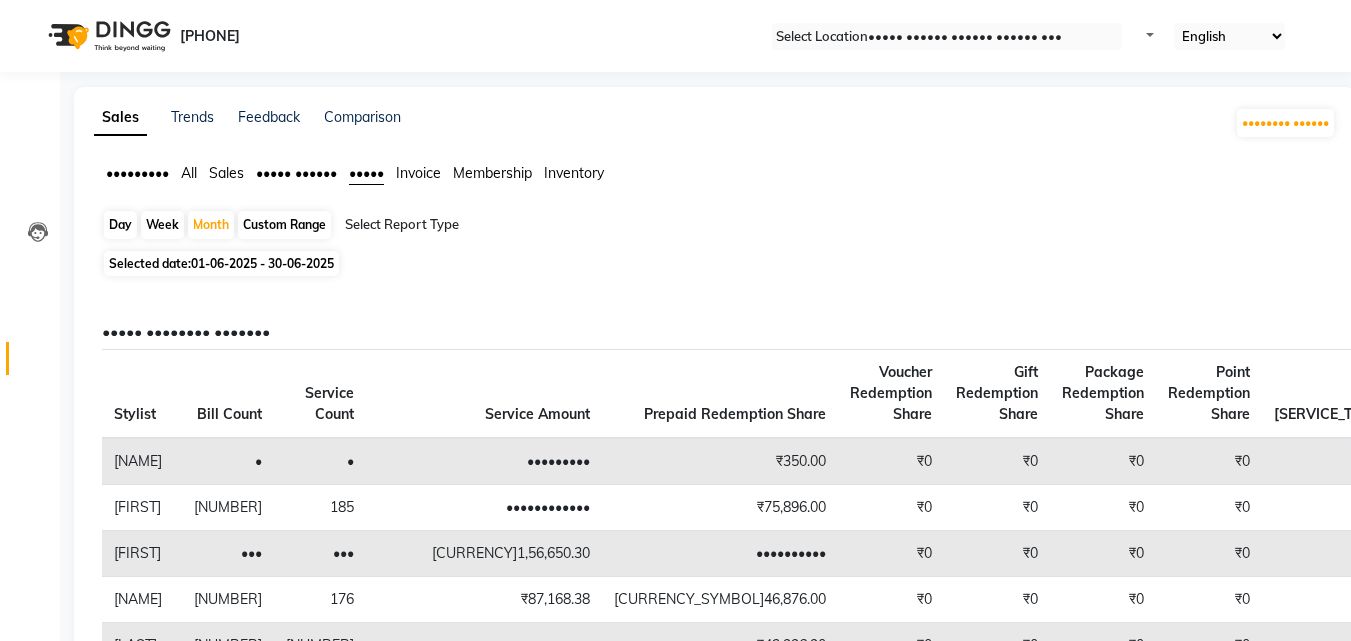 click on "Membership" at bounding box center (137, 173) 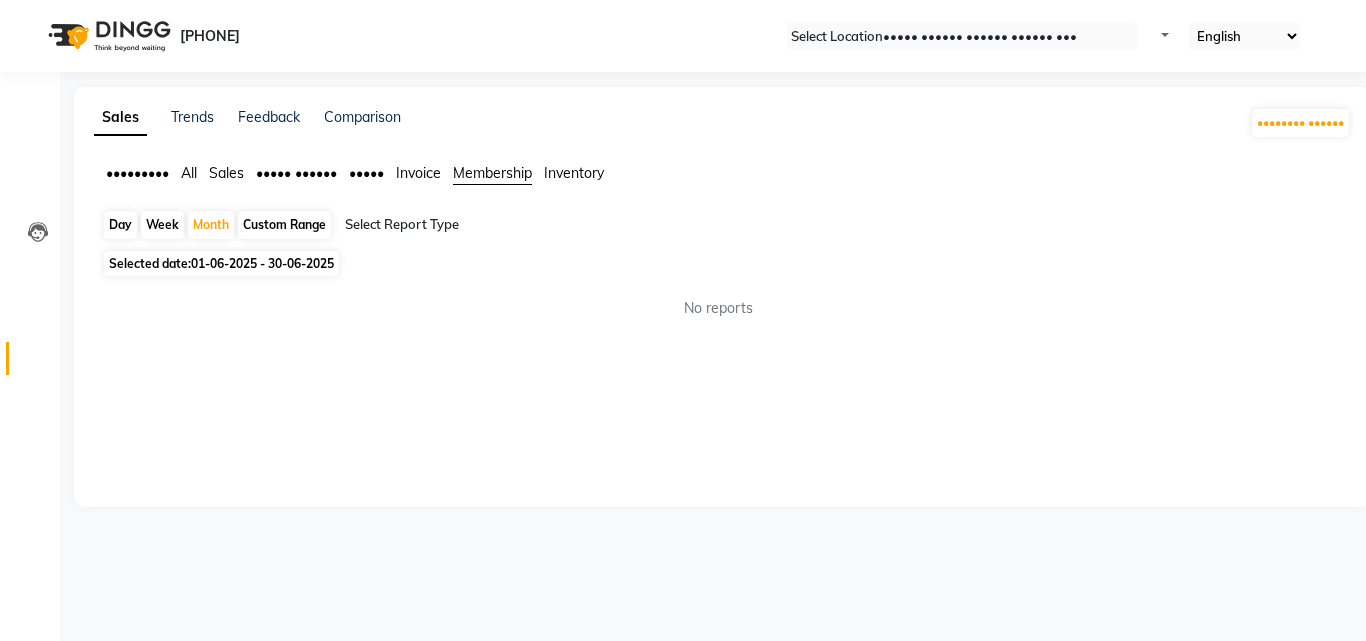 click on "Inventory" at bounding box center (137, 173) 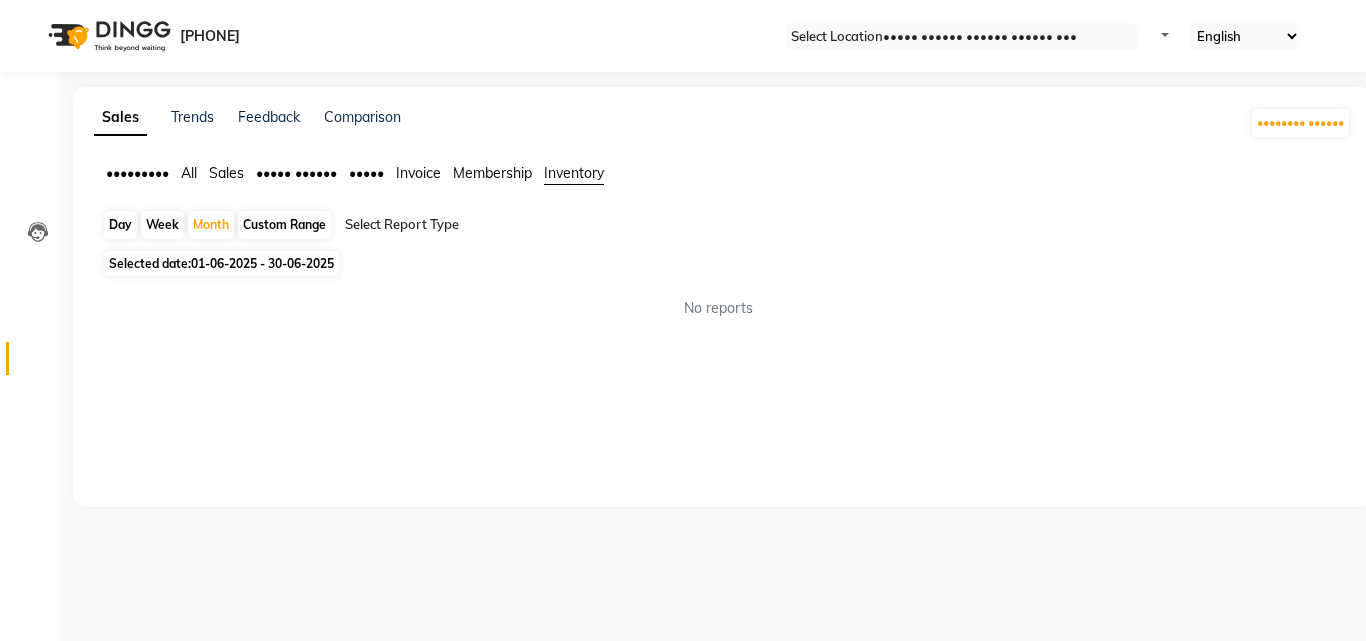 click on "Membership" at bounding box center [137, 173] 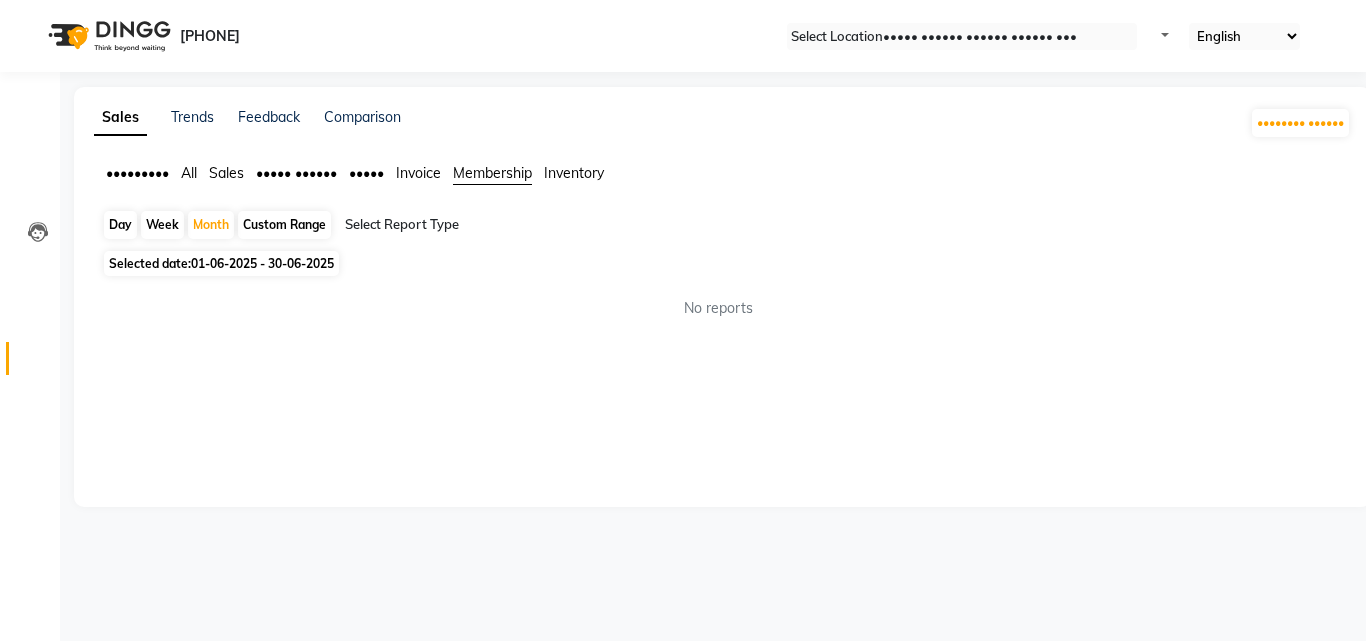 click on "Invoice" at bounding box center [137, 173] 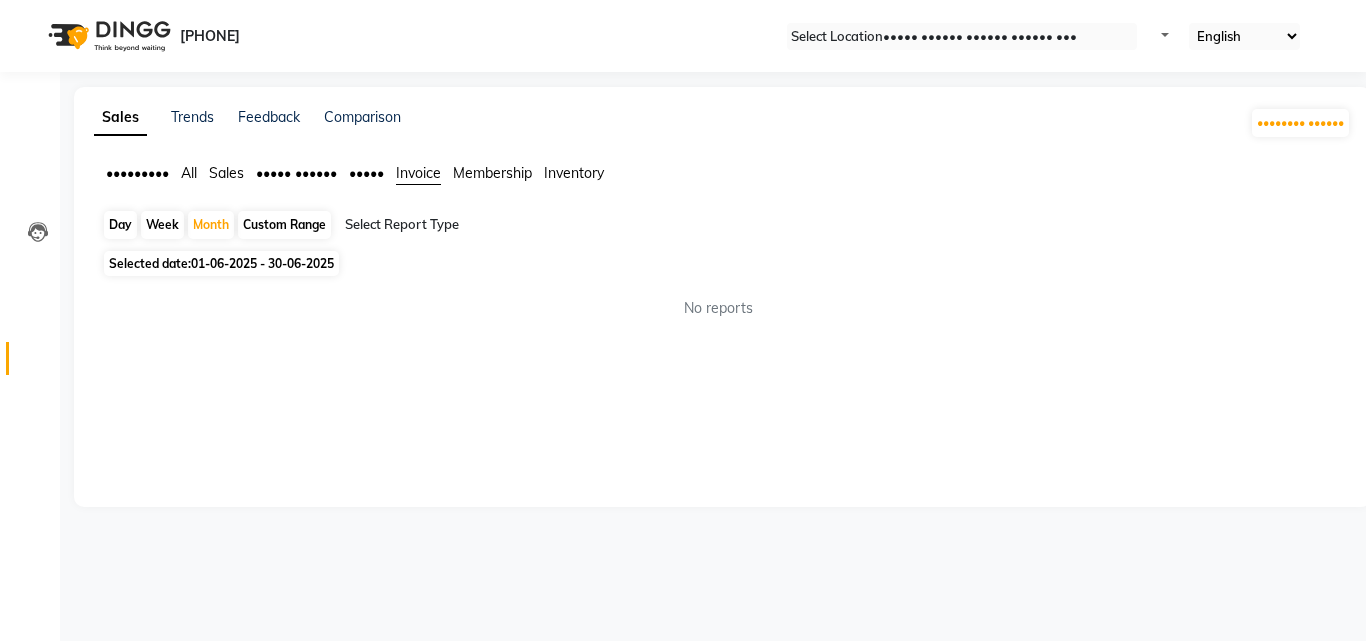 click on "Invoice" at bounding box center [418, 173] 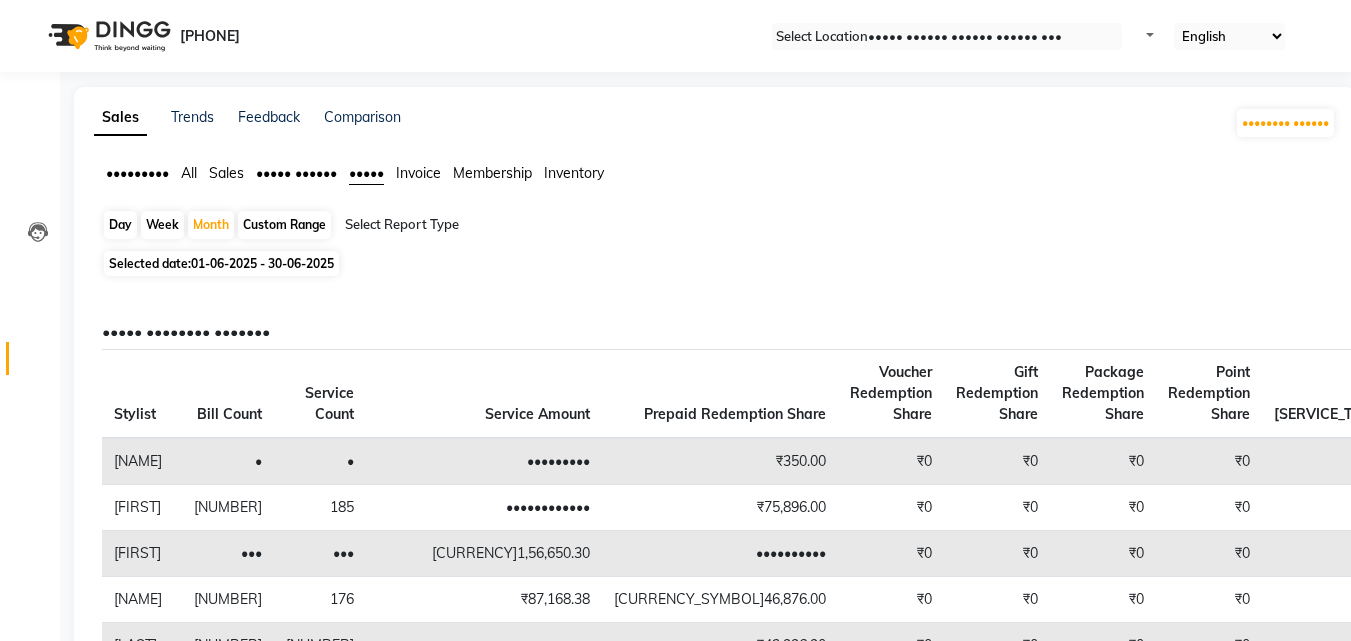 click on "Membership" at bounding box center (137, 173) 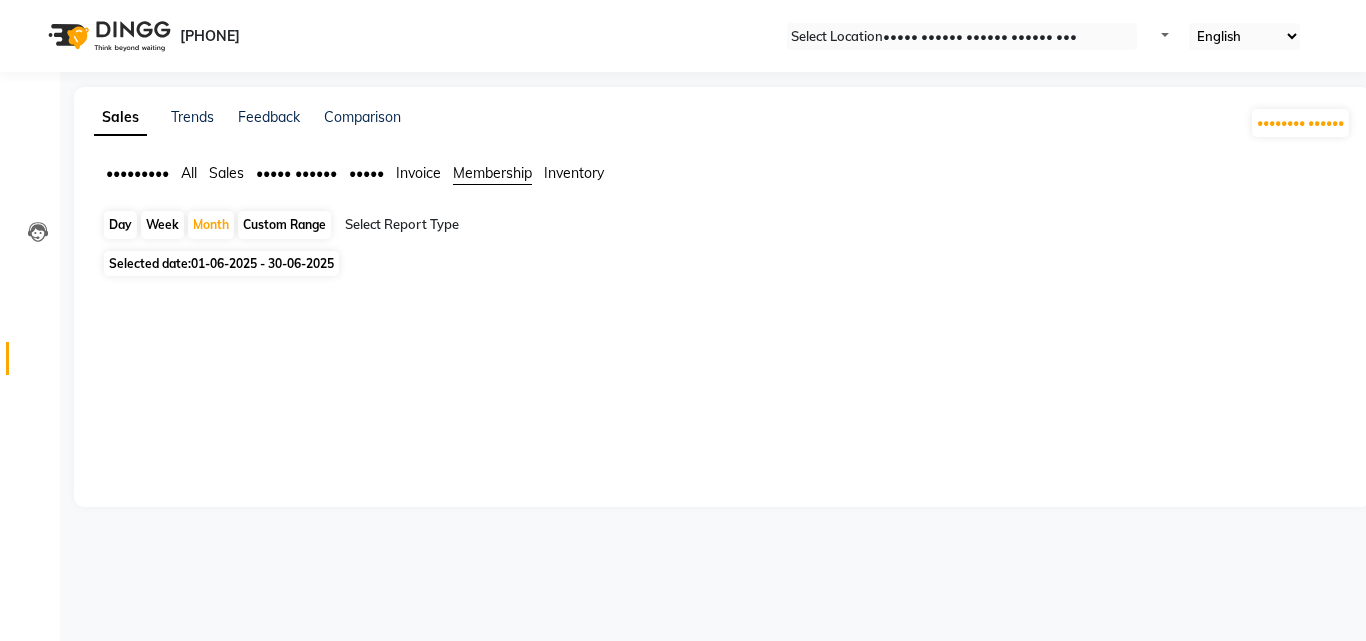 click on "Inventory" at bounding box center (137, 173) 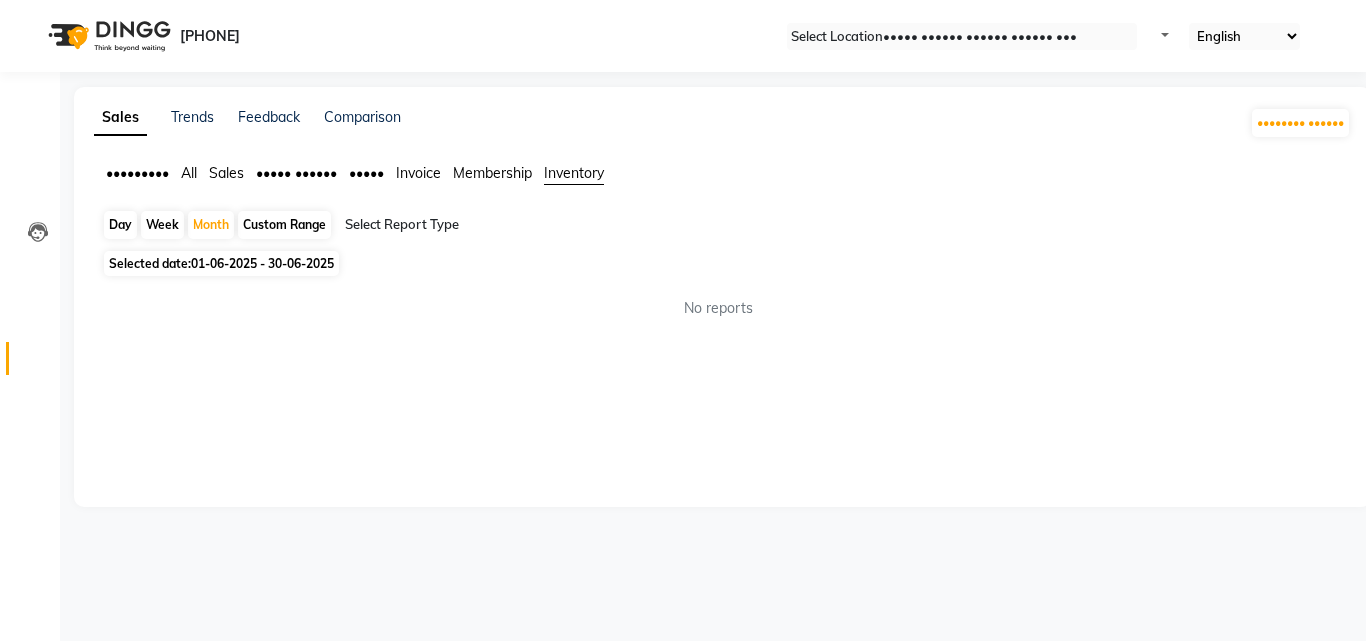 click on "All" at bounding box center [137, 173] 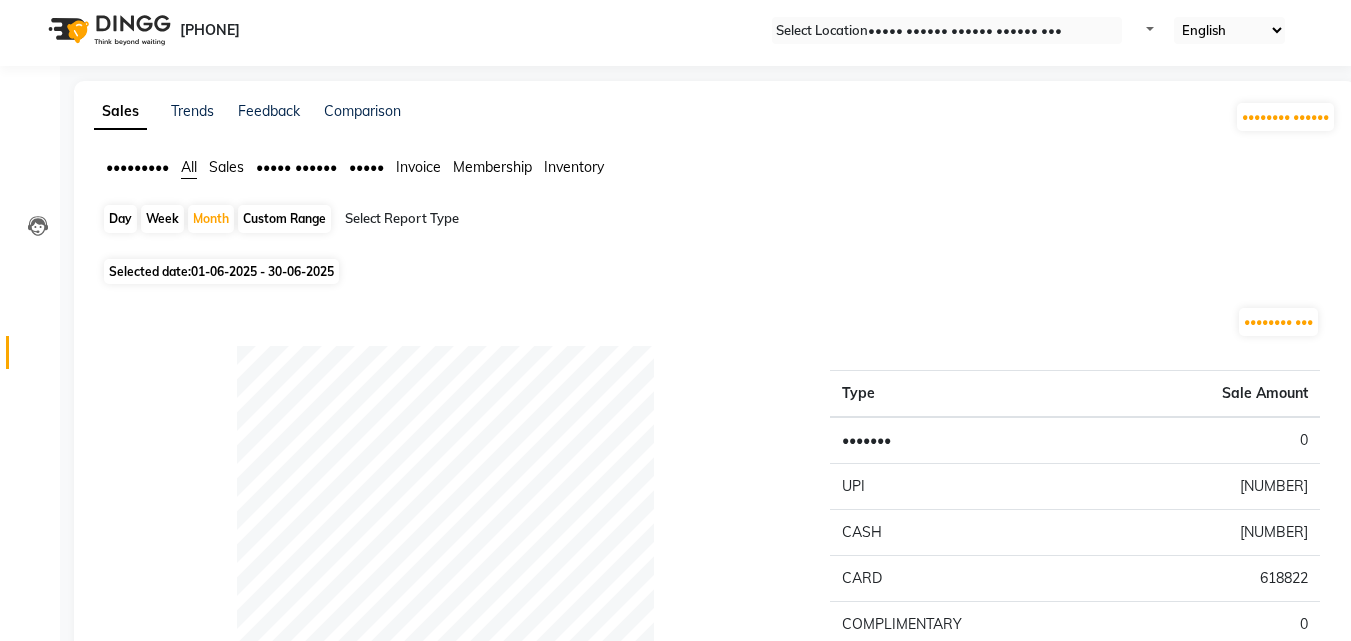 scroll, scrollTop: 0, scrollLeft: 0, axis: both 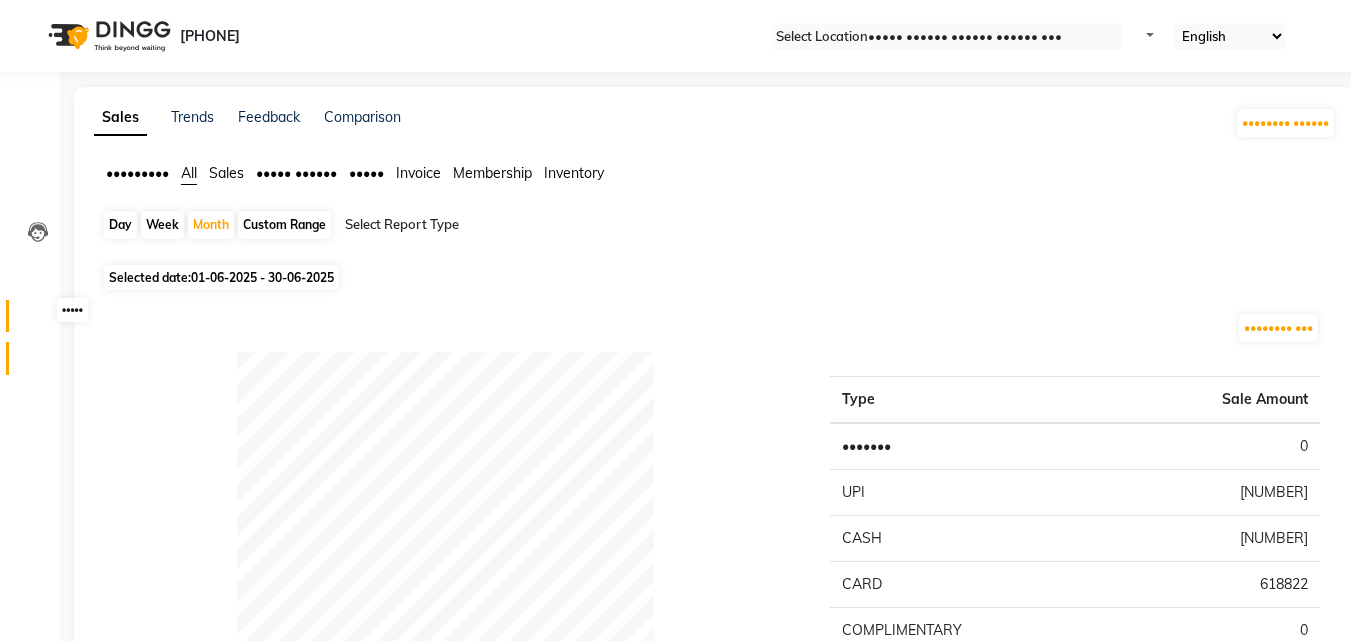 click at bounding box center (38, 321) 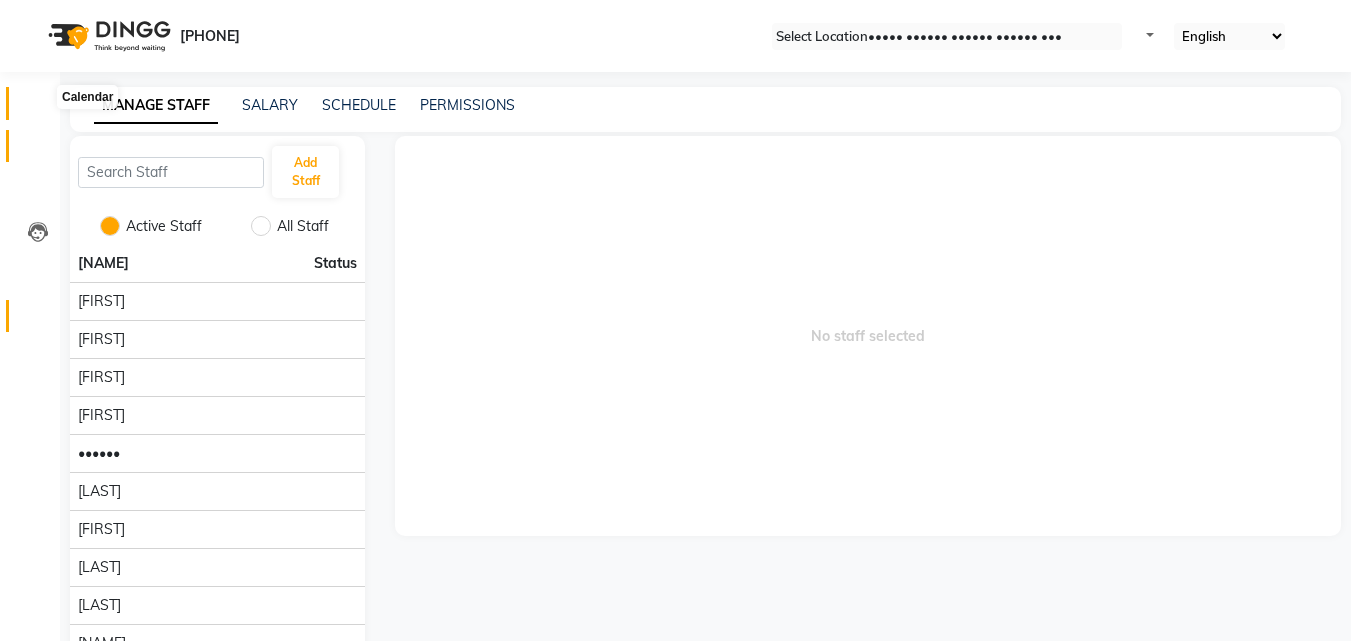 drag, startPoint x: 36, startPoint y: 105, endPoint x: 22, endPoint y: 137, distance: 34.928497 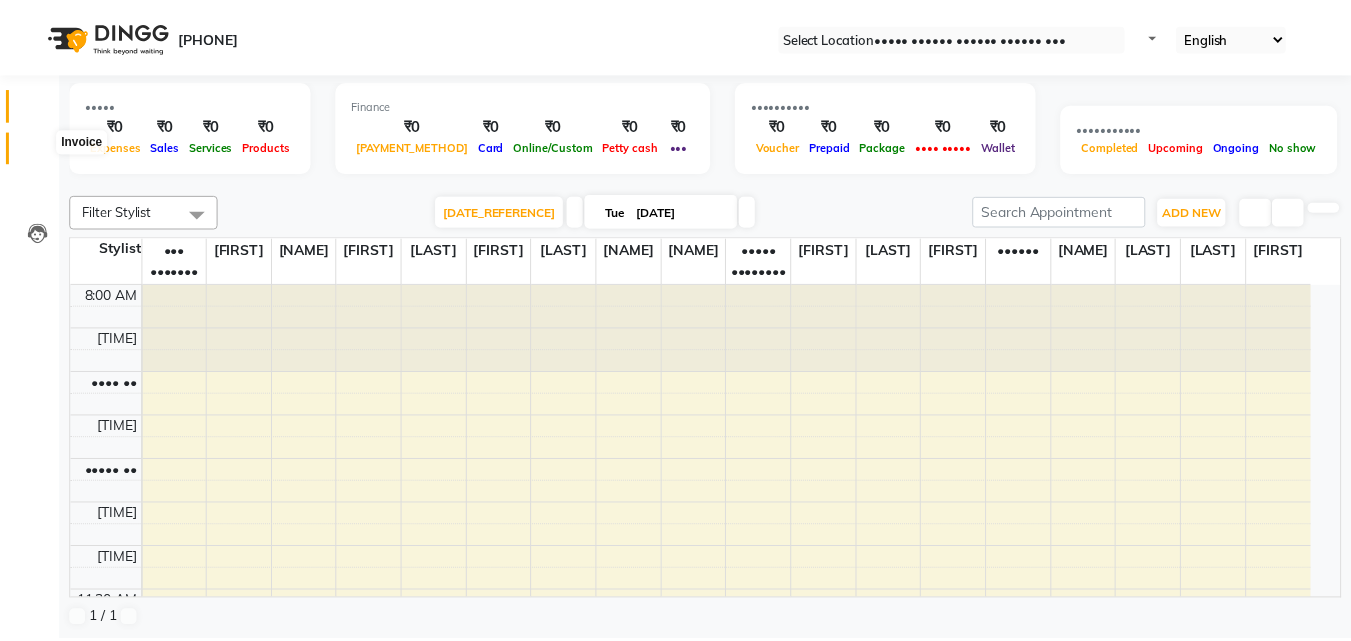 scroll, scrollTop: 353, scrollLeft: 0, axis: vertical 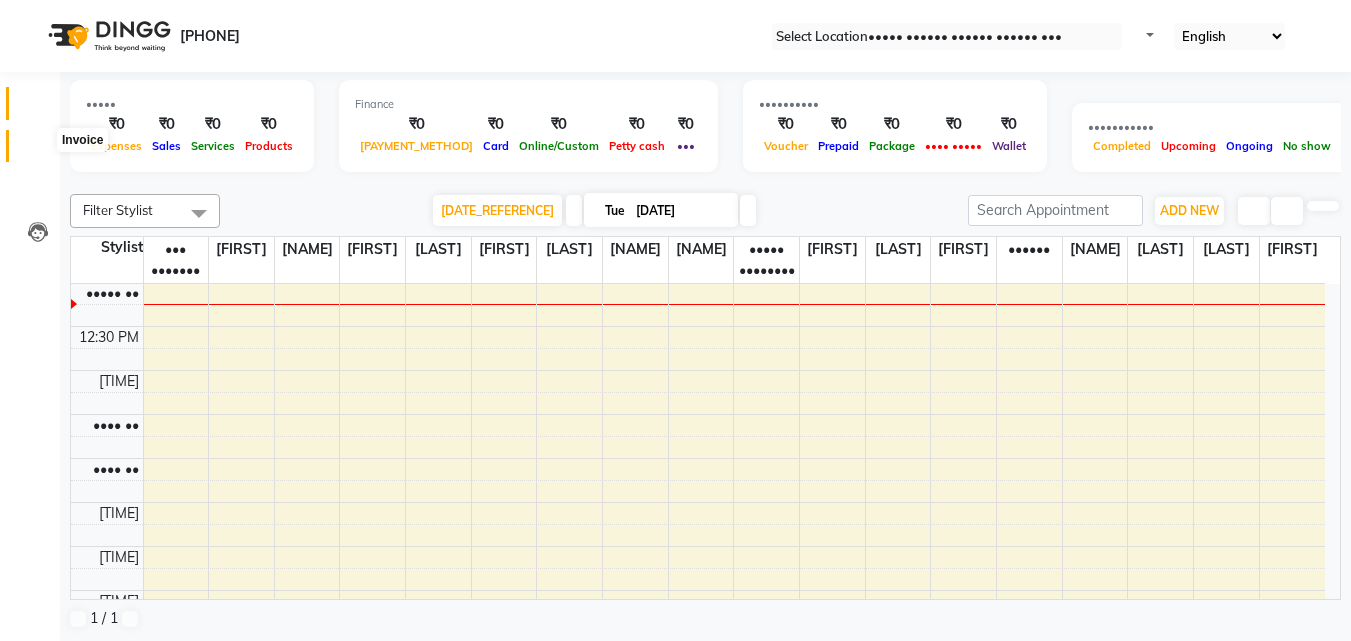 click at bounding box center [38, 151] 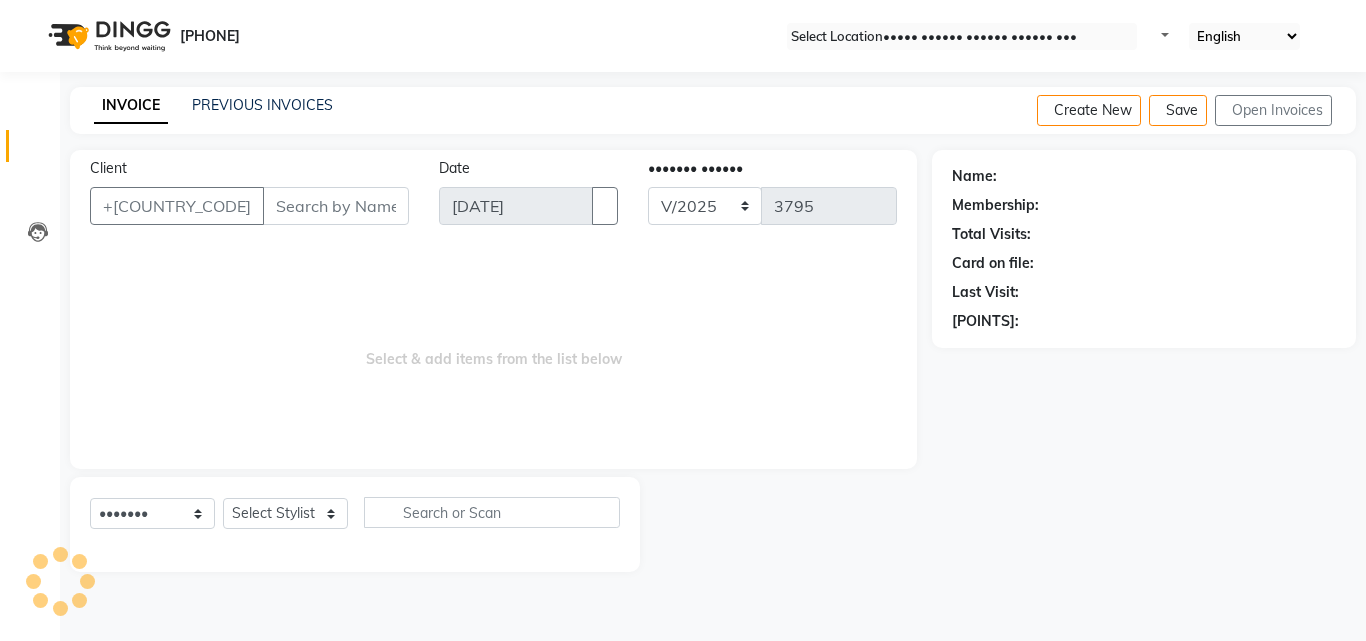 click on "PREVIOUS INVOICES" at bounding box center (262, 105) 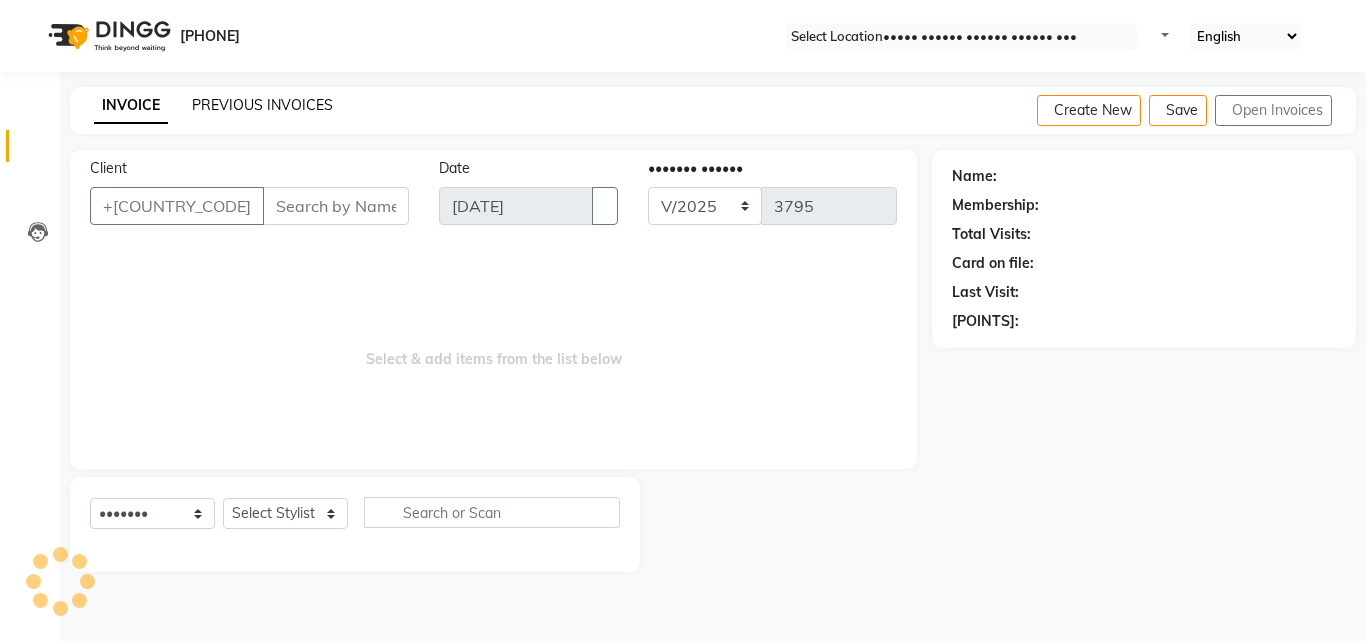 click on "PREVIOUS INVOICES" at bounding box center (262, 105) 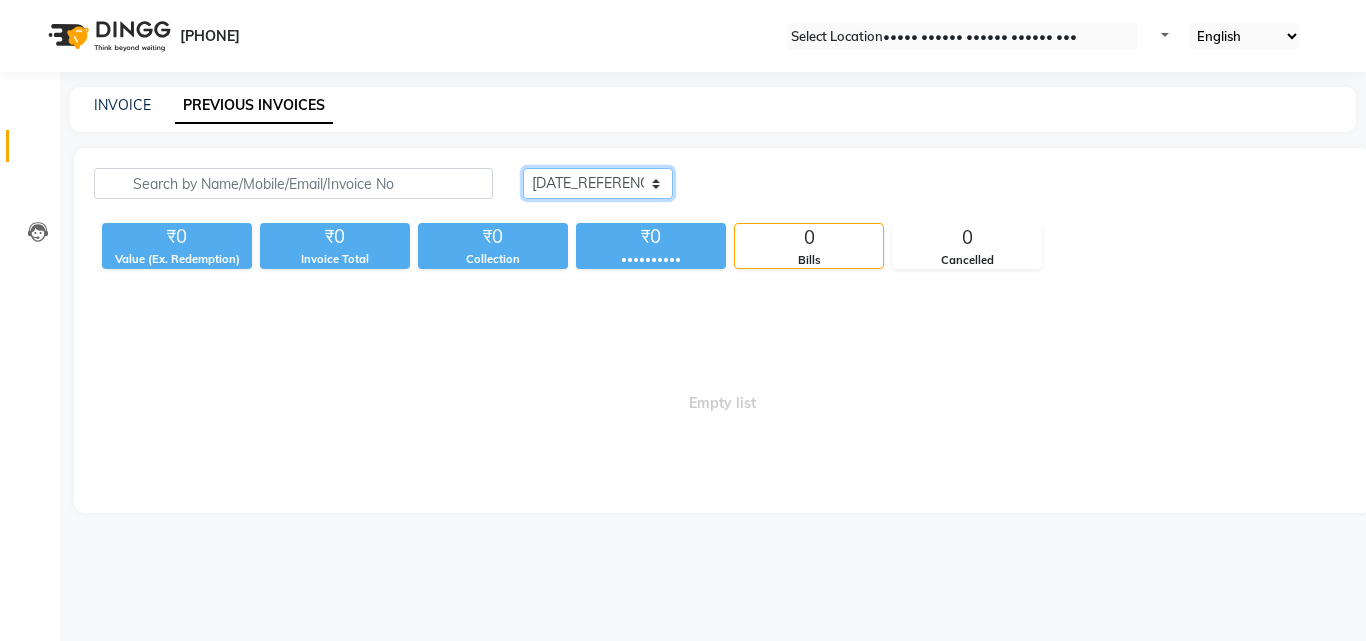 click on "[DATE_REFERENCE] [DATE_REFERENCE] [DATE_REFERENCE]" at bounding box center [598, 183] 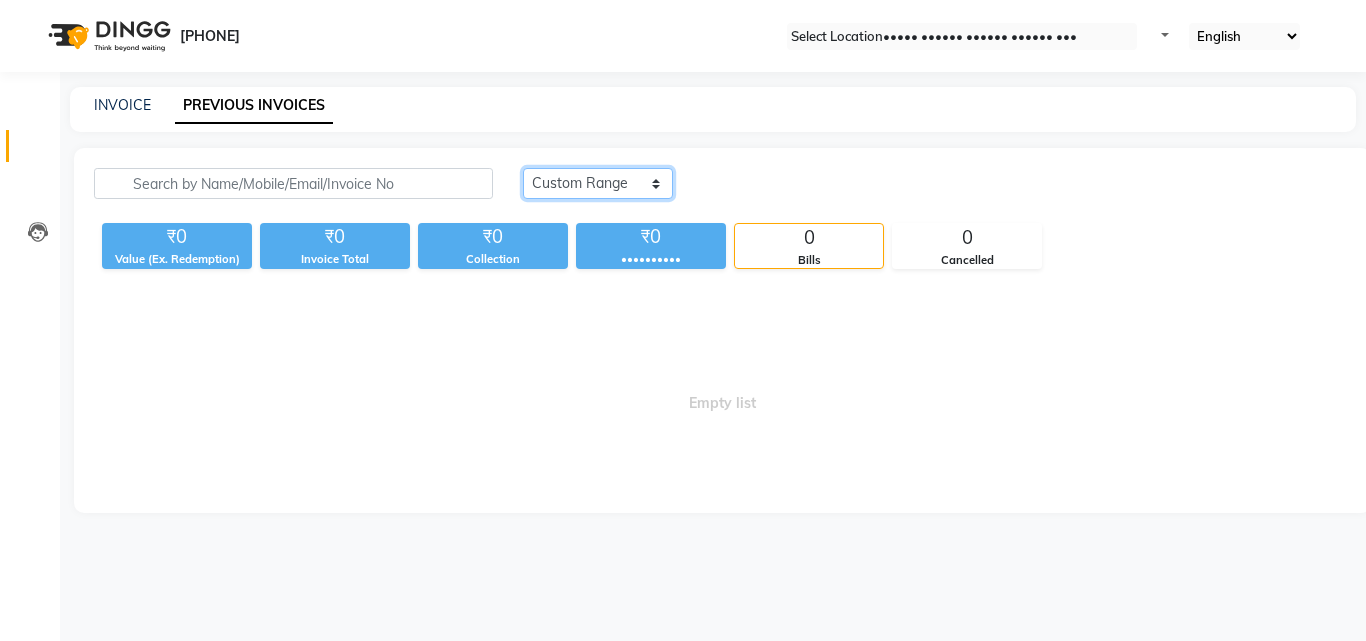 click on "[DATE_REFERENCE] [DATE_REFERENCE] [DATE_REFERENCE]" at bounding box center [598, 183] 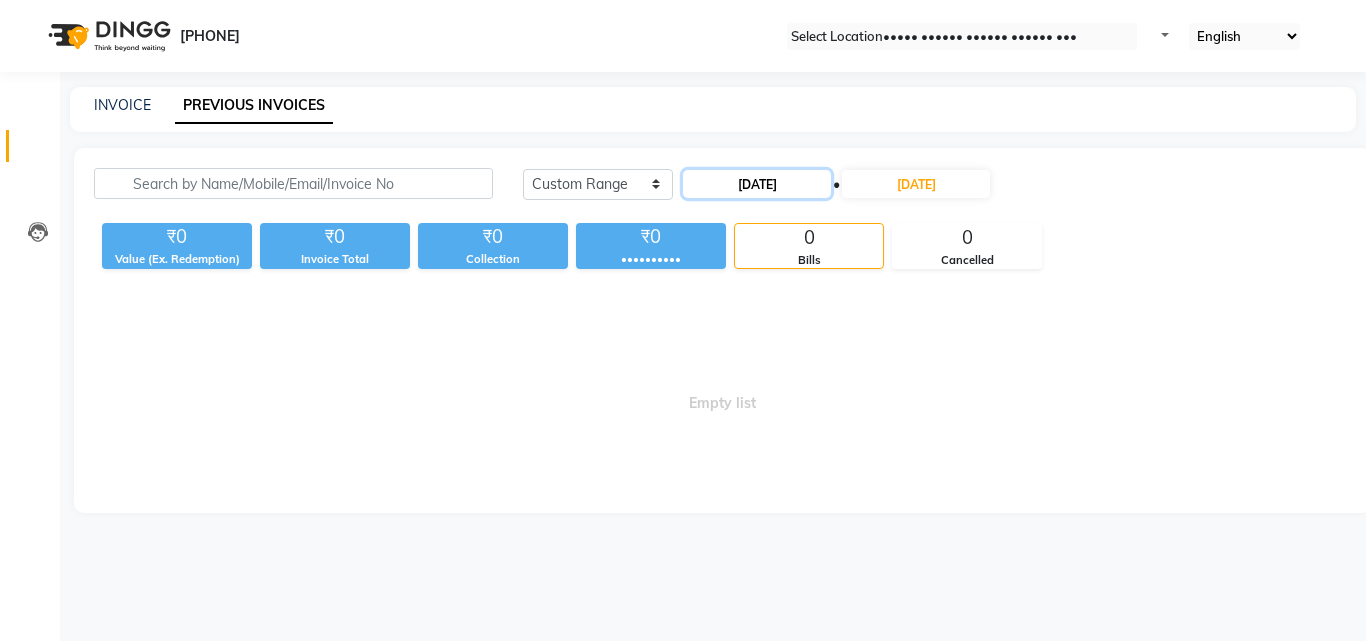 click on "[DATE]" at bounding box center [757, 184] 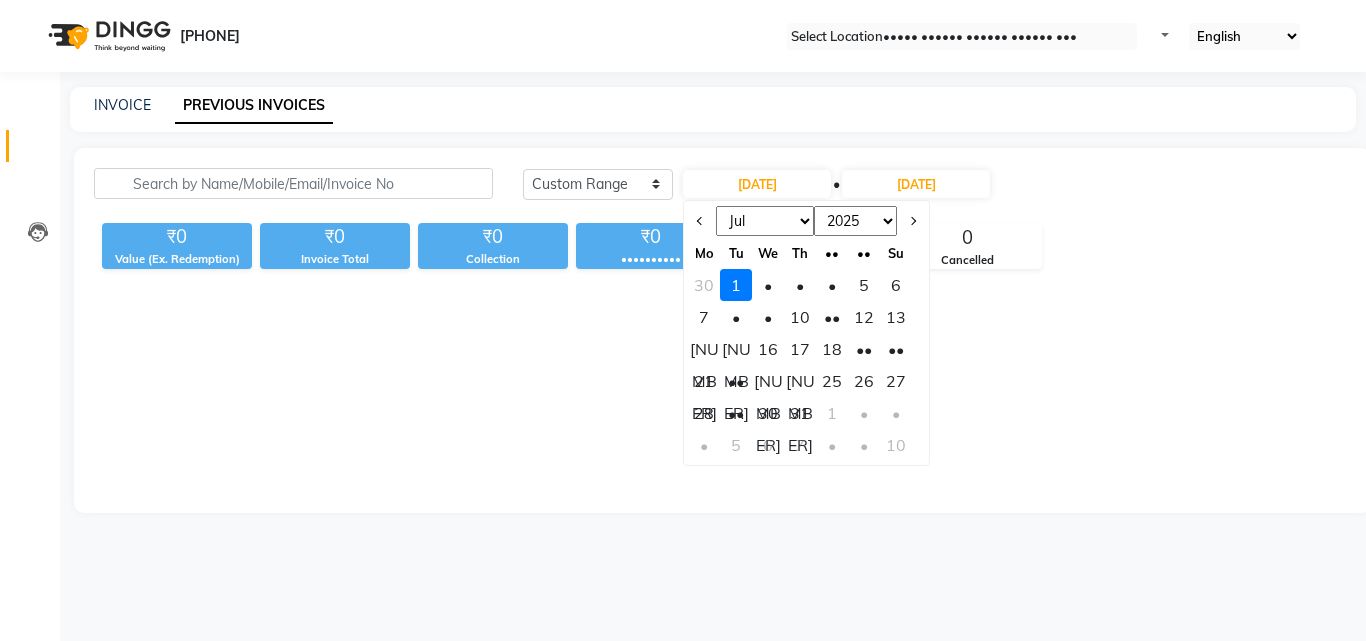 click on "[MONTH] [MONTH] [MONTH] [MONTH] [MONTH] [MONTH] [MONTH] [MONTH] [MONTH] [MONTH] [MONTH] [MONTH]" at bounding box center (765, 221) 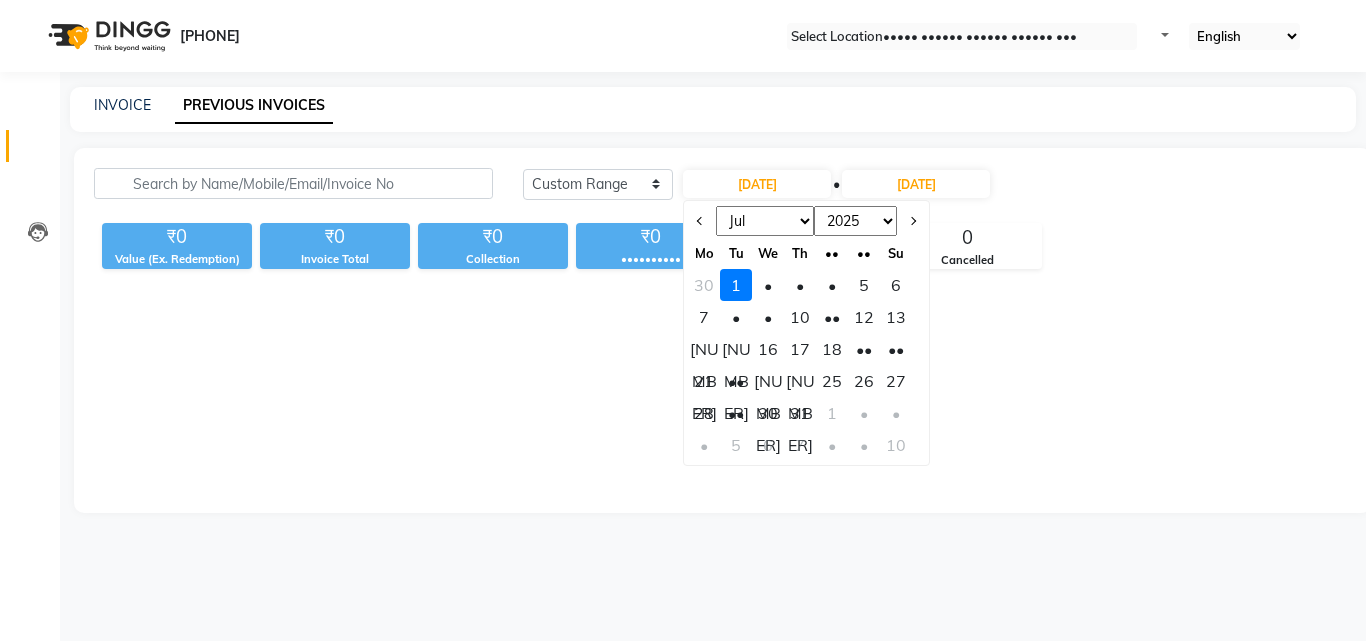 select on "6" 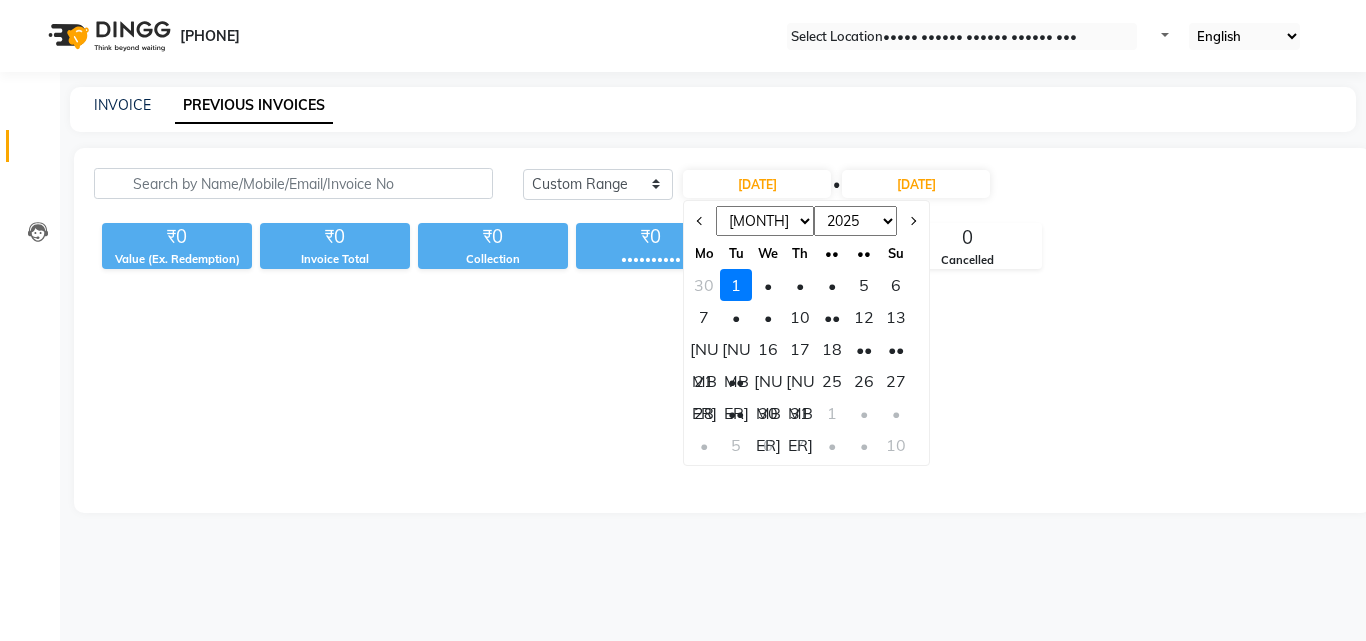 click on "[MONTH] [MONTH] [MONTH] [MONTH] [MONTH] [MONTH] [MONTH] [MONTH] [MONTH] [MONTH] [MONTH] [MONTH]" at bounding box center [765, 221] 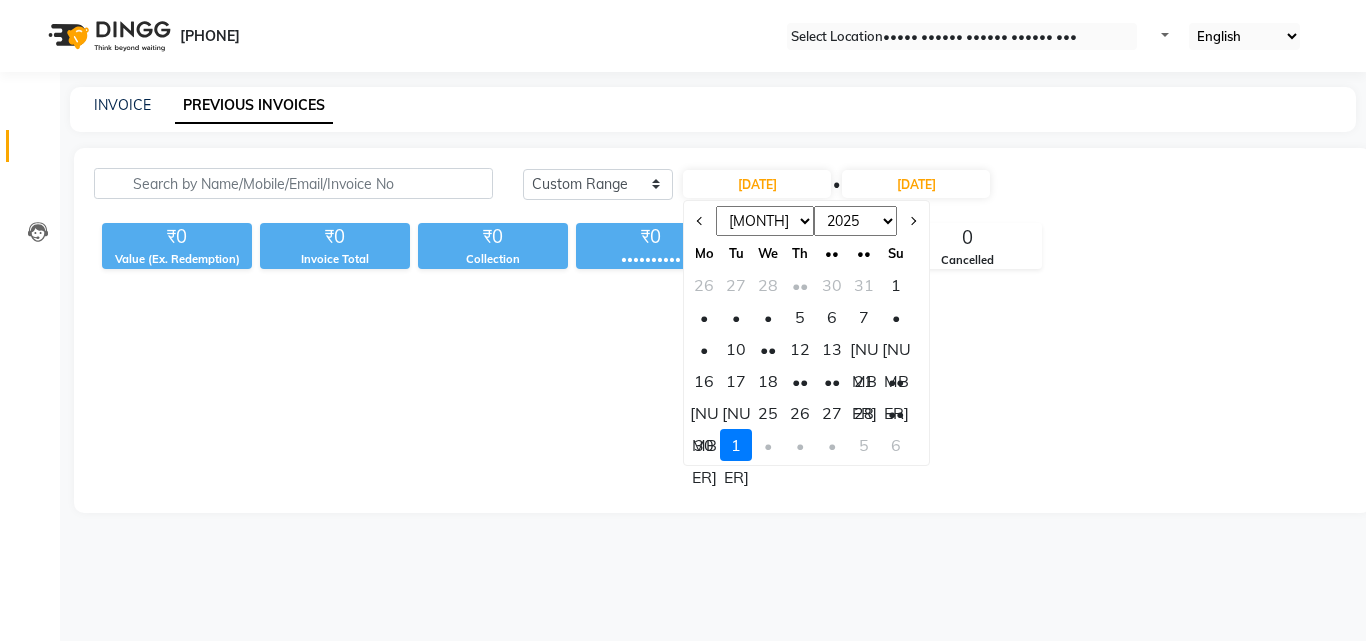 click on "1" at bounding box center [896, 285] 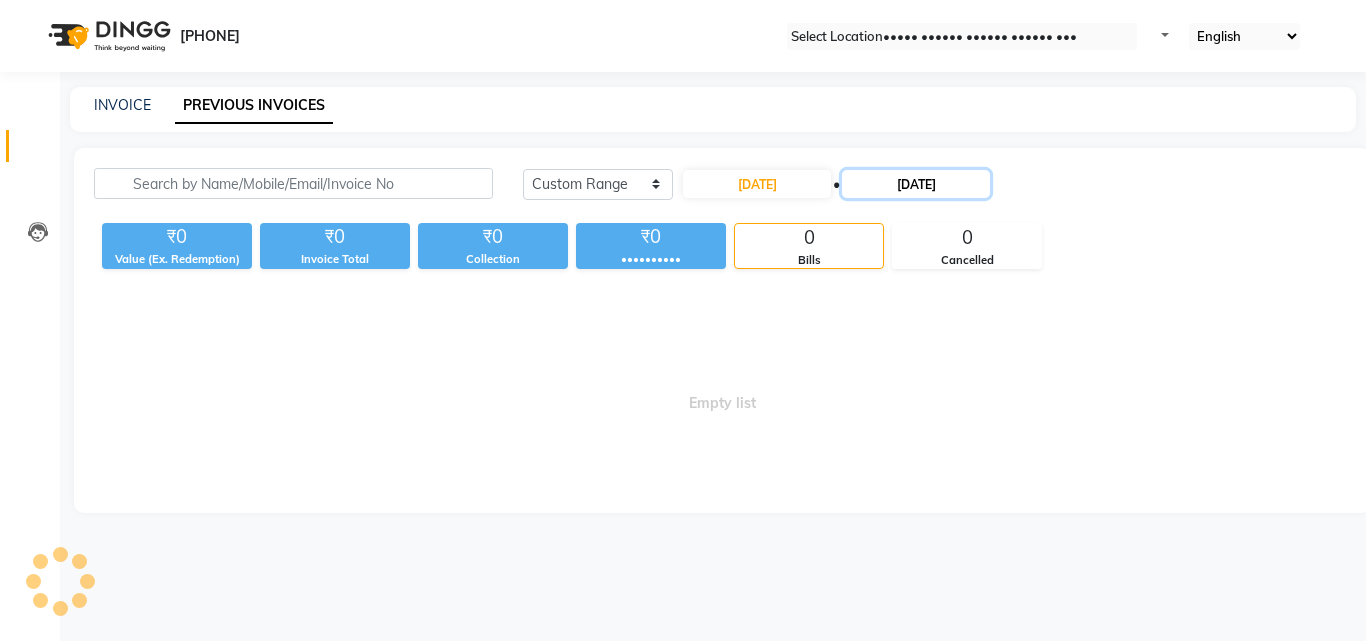 click on "[DATE]" at bounding box center [916, 184] 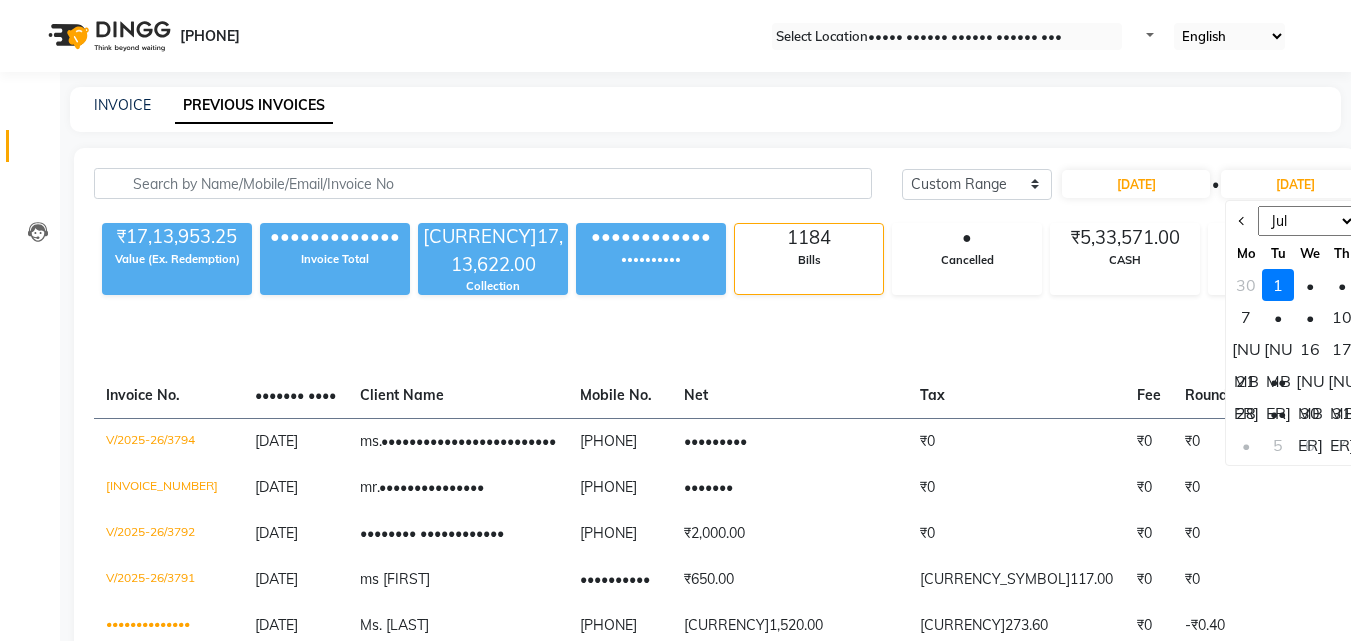 click on "••• ••• ••• ••• ••• ••• •••" at bounding box center (1307, 221) 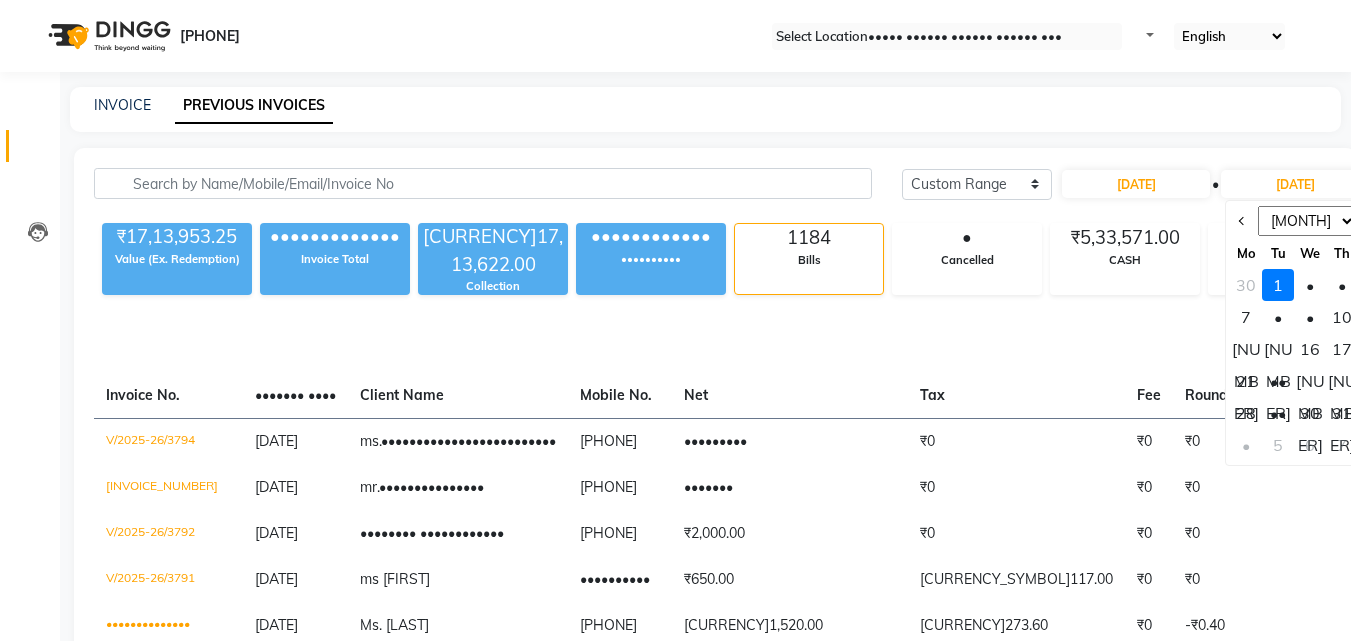 click on "••• ••• ••• ••• ••• ••• •••" at bounding box center (1307, 221) 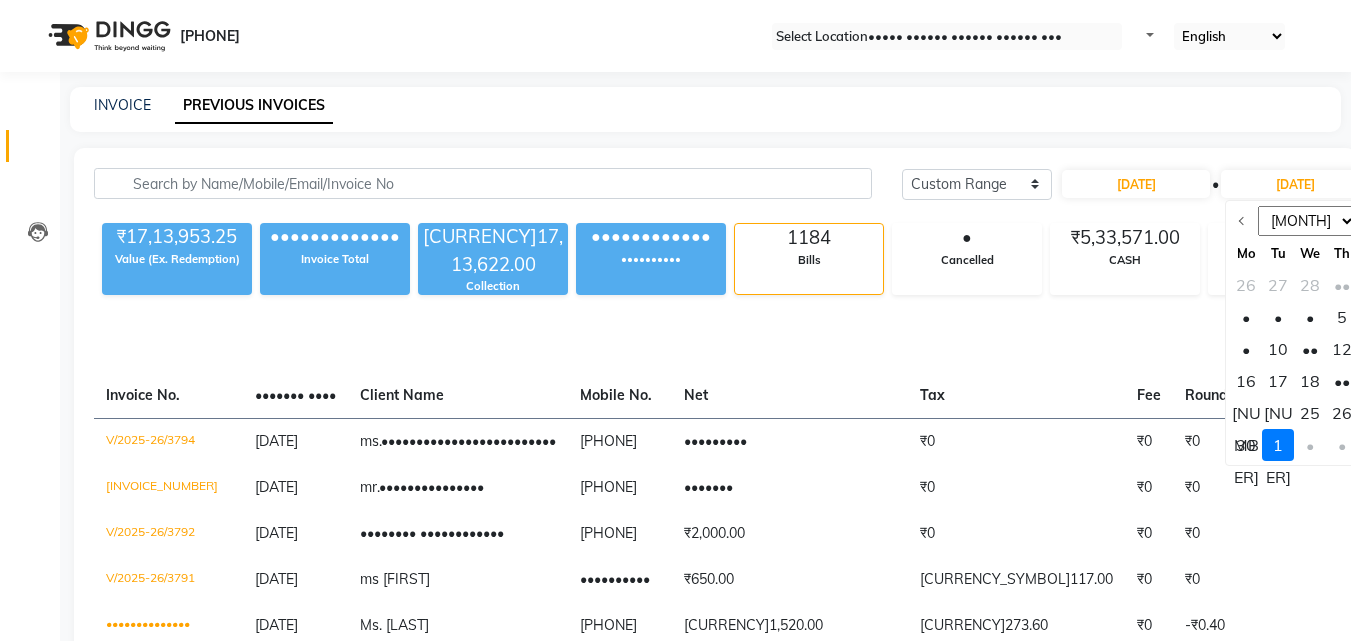click on "30" at bounding box center [1246, 445] 